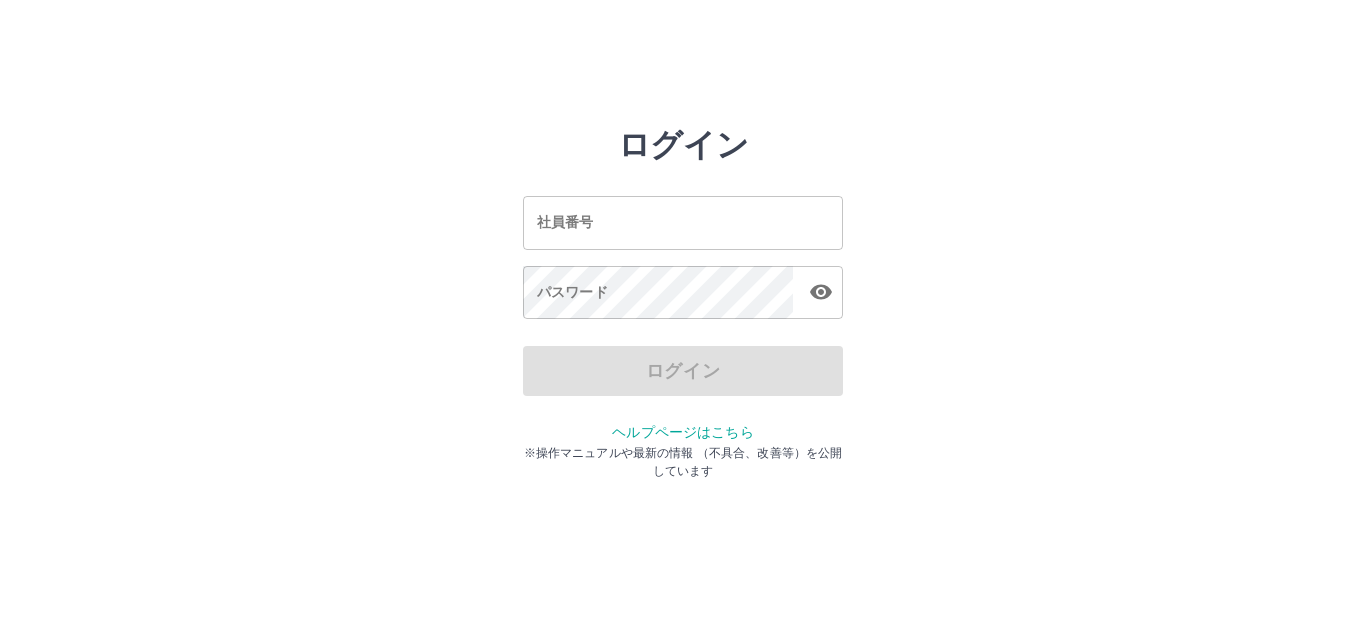 scroll, scrollTop: 0, scrollLeft: 0, axis: both 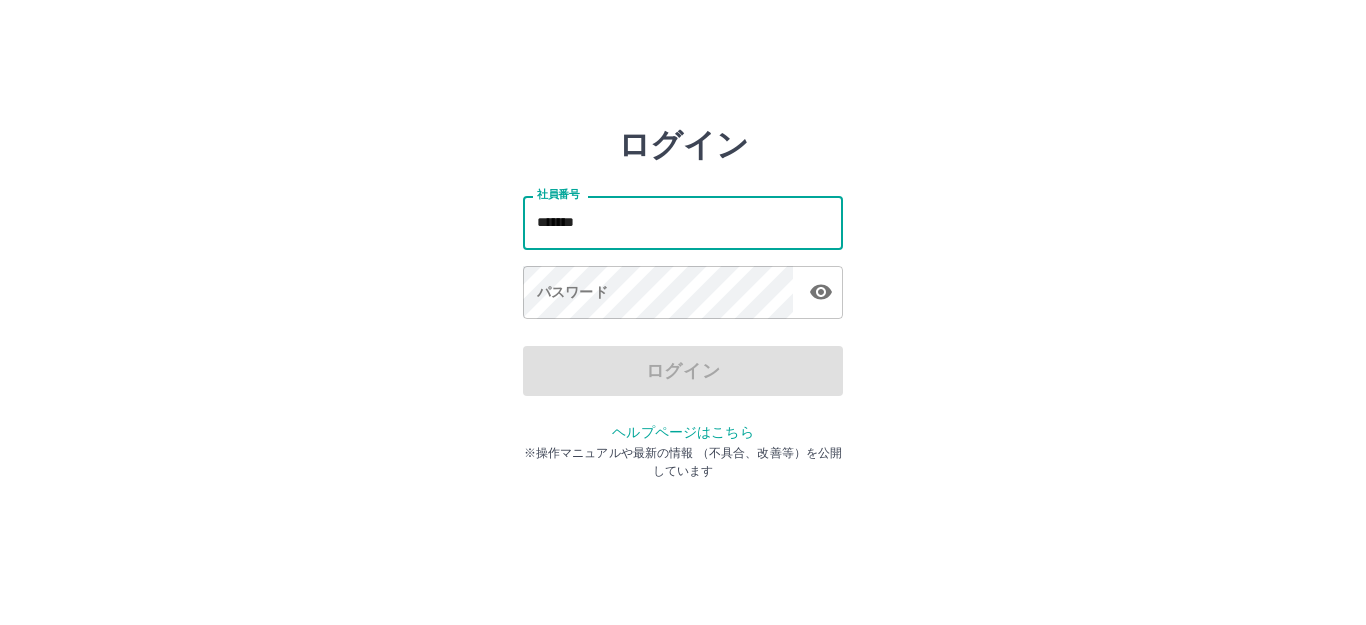 type on "*******" 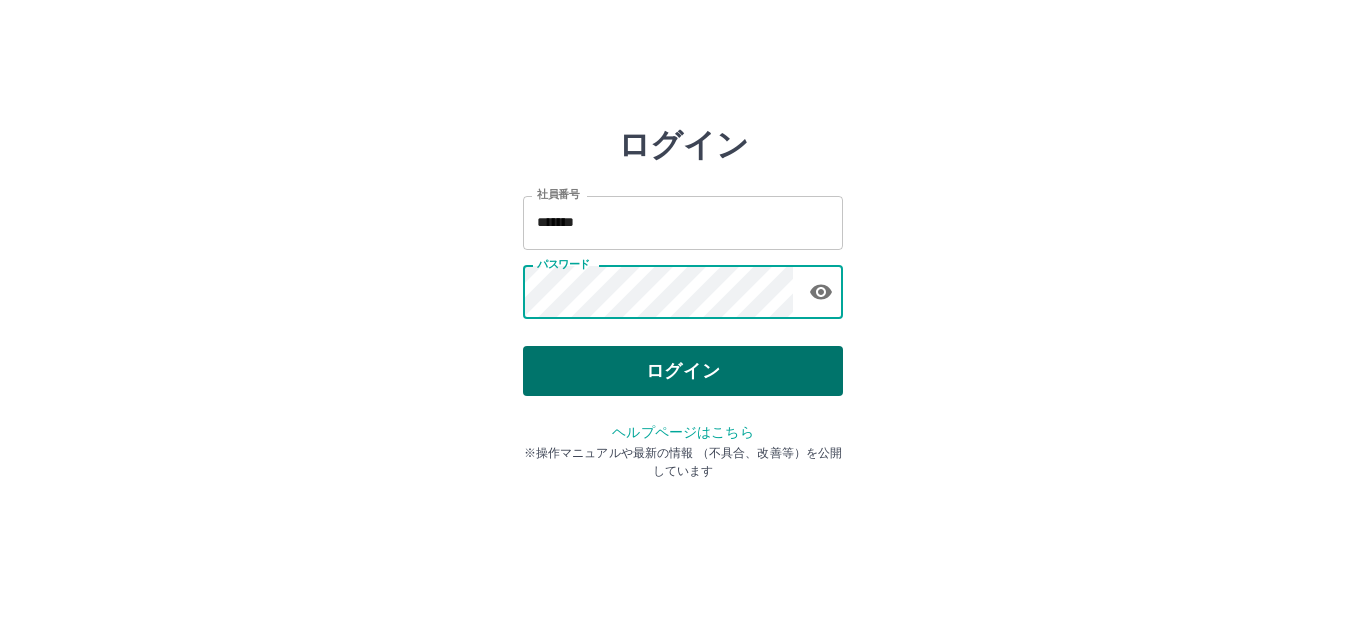 click on "ログイン" at bounding box center [683, 371] 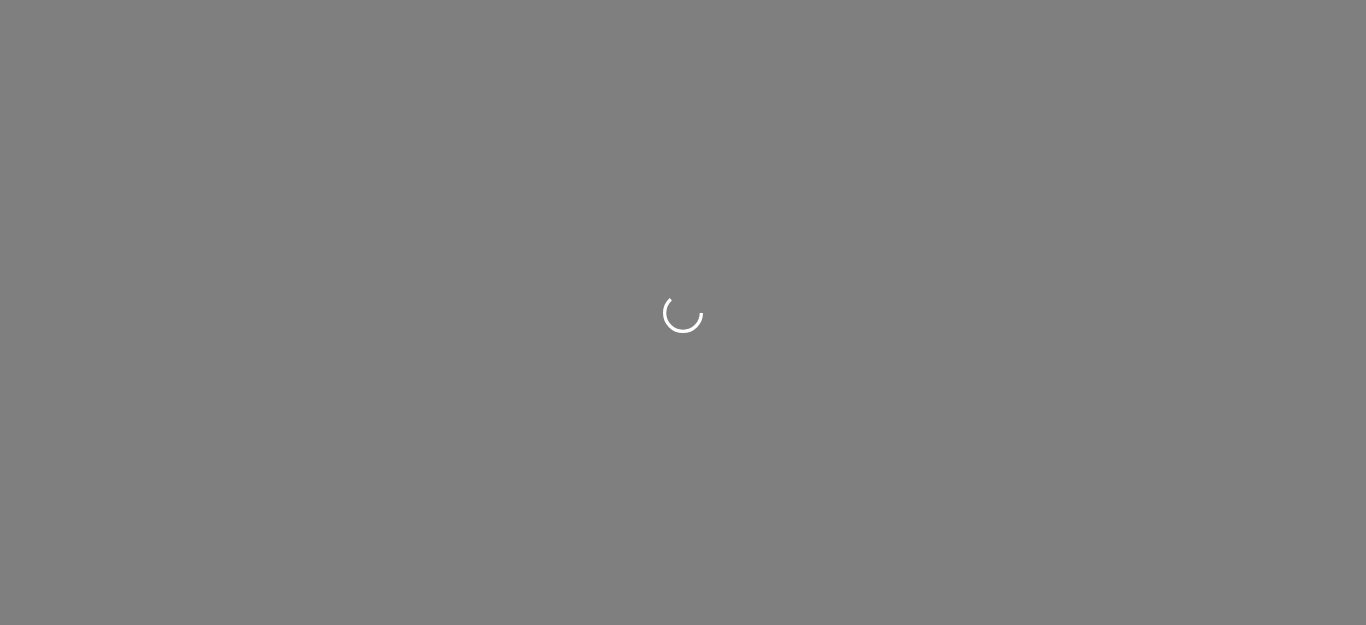 scroll, scrollTop: 0, scrollLeft: 0, axis: both 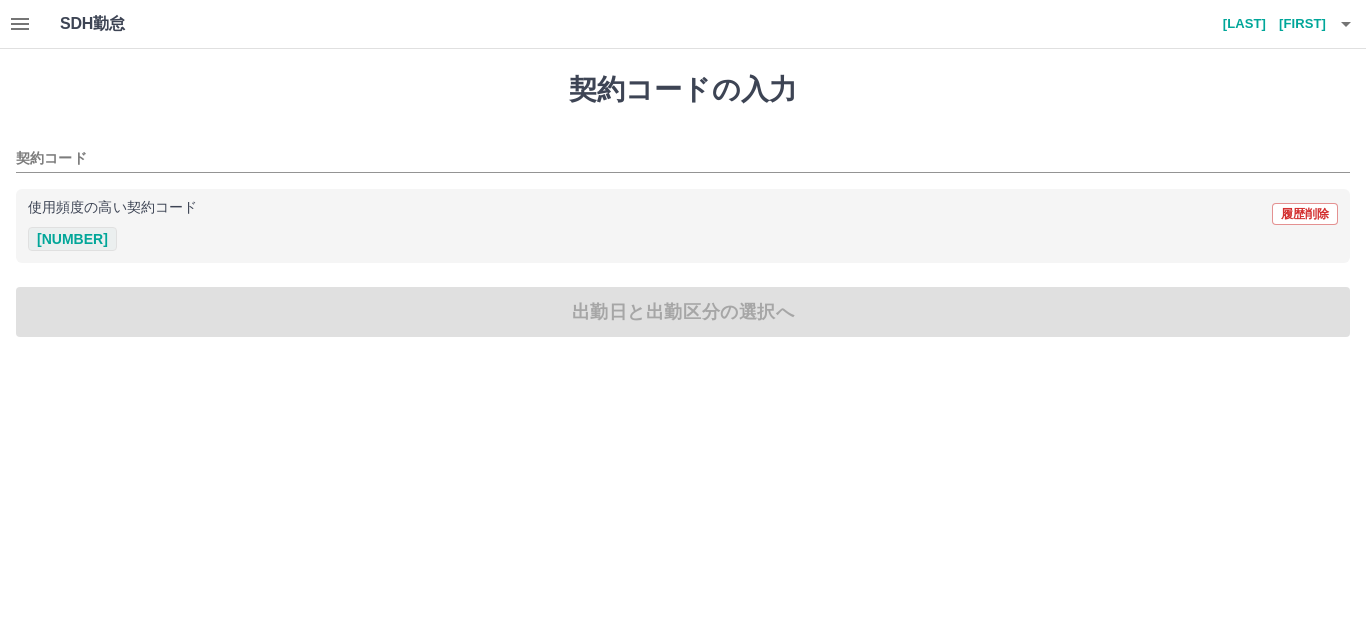 click on "42631003" at bounding box center [72, 239] 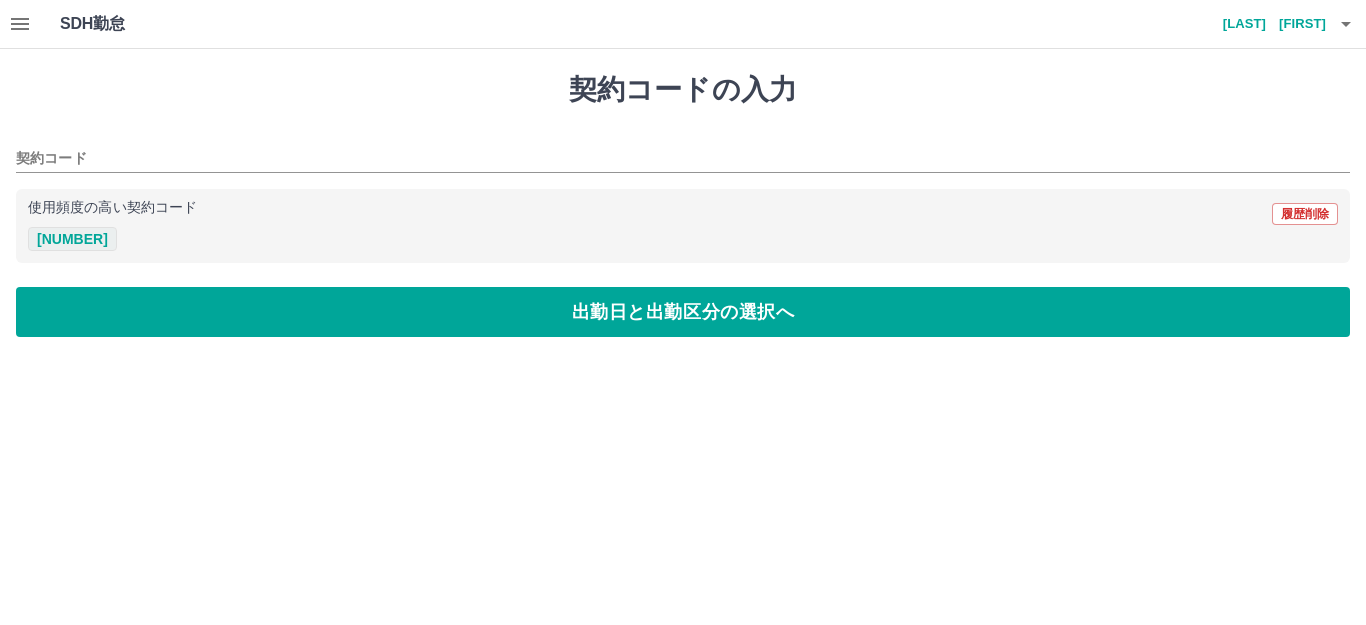 type on "********" 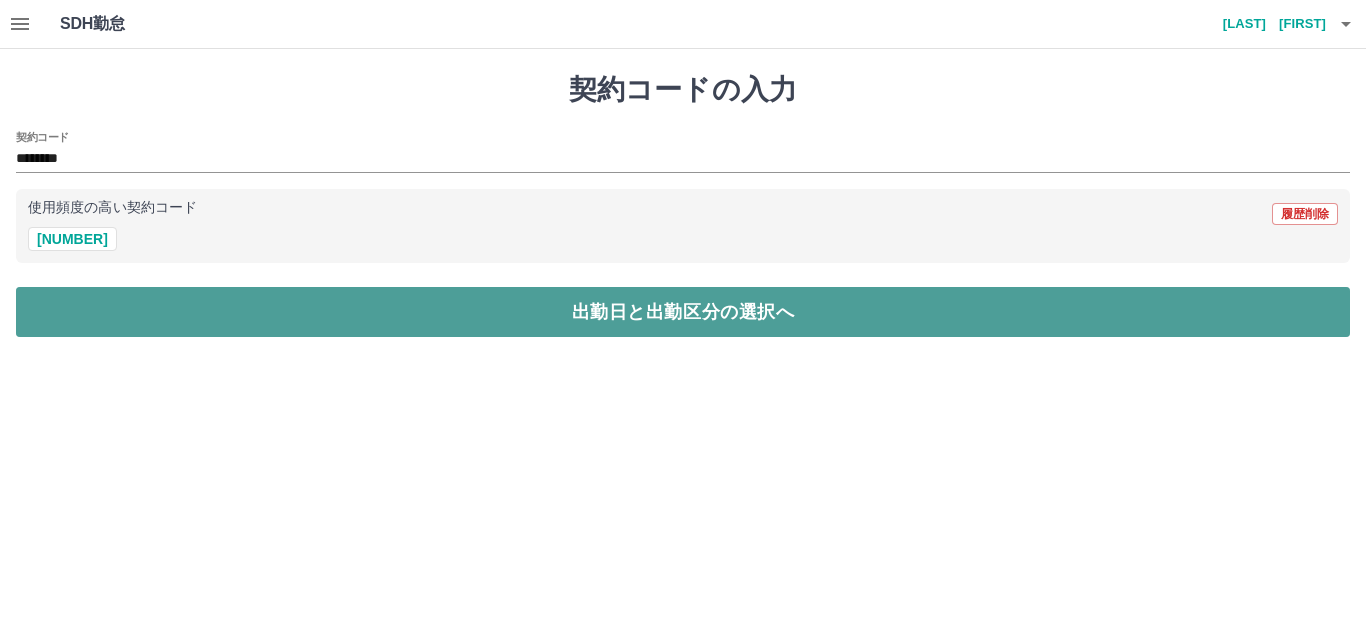 click on "出勤日と出勤区分の選択へ" at bounding box center (683, 312) 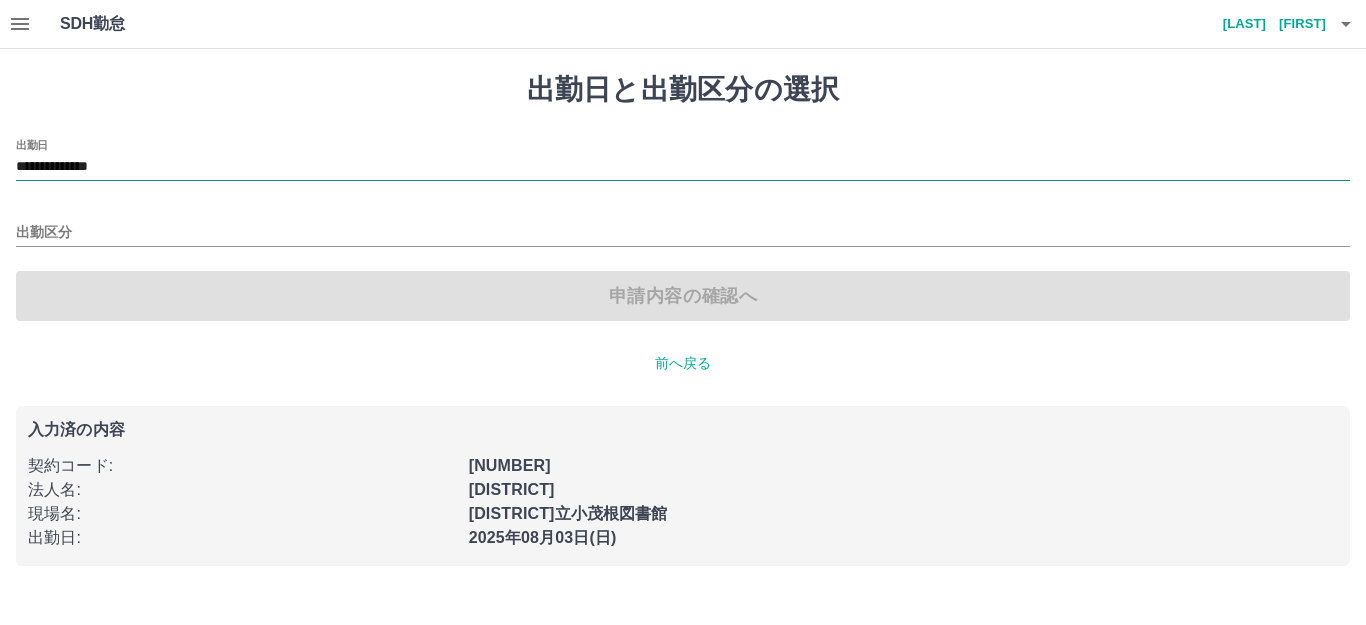 click on "**********" at bounding box center (683, 167) 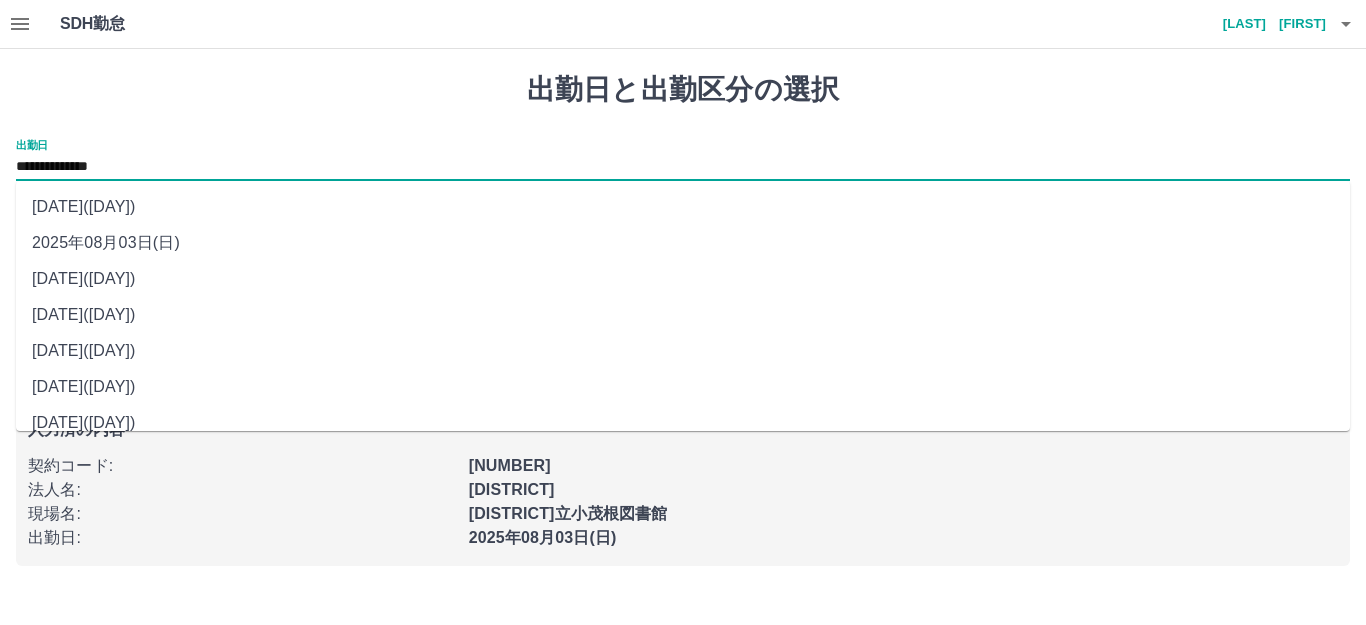 click on "2025年08月02日(土)" at bounding box center [683, 279] 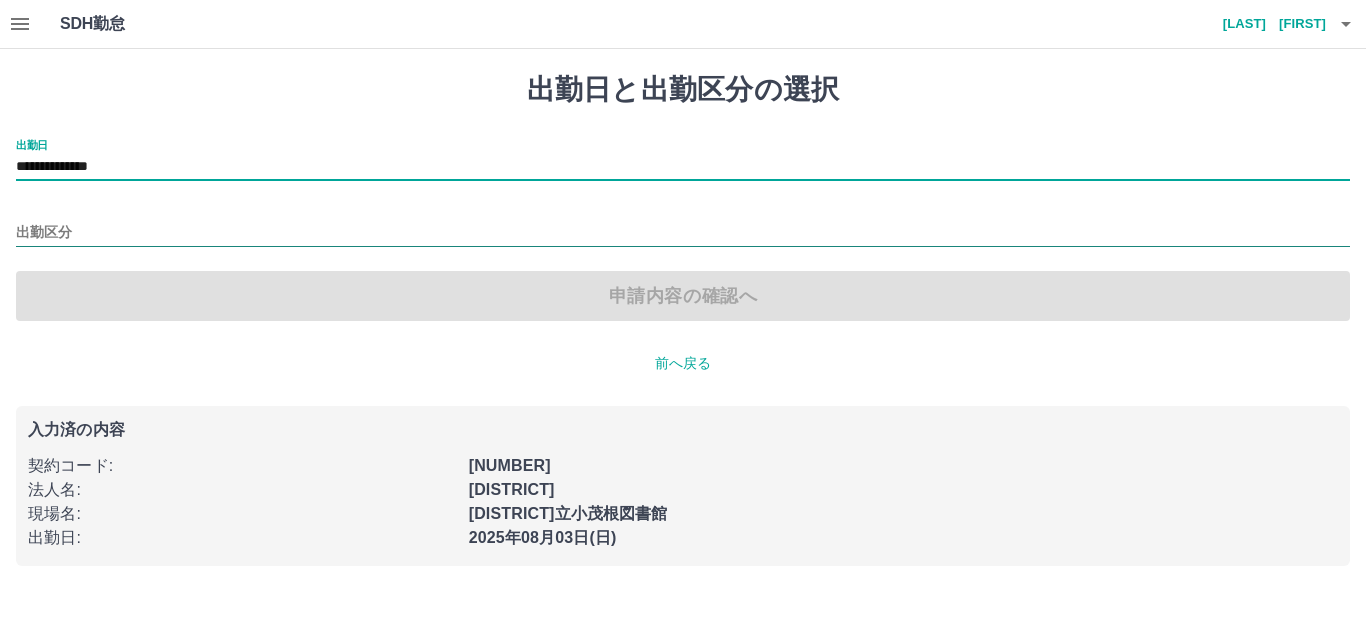 click on "出勤区分" at bounding box center [683, 233] 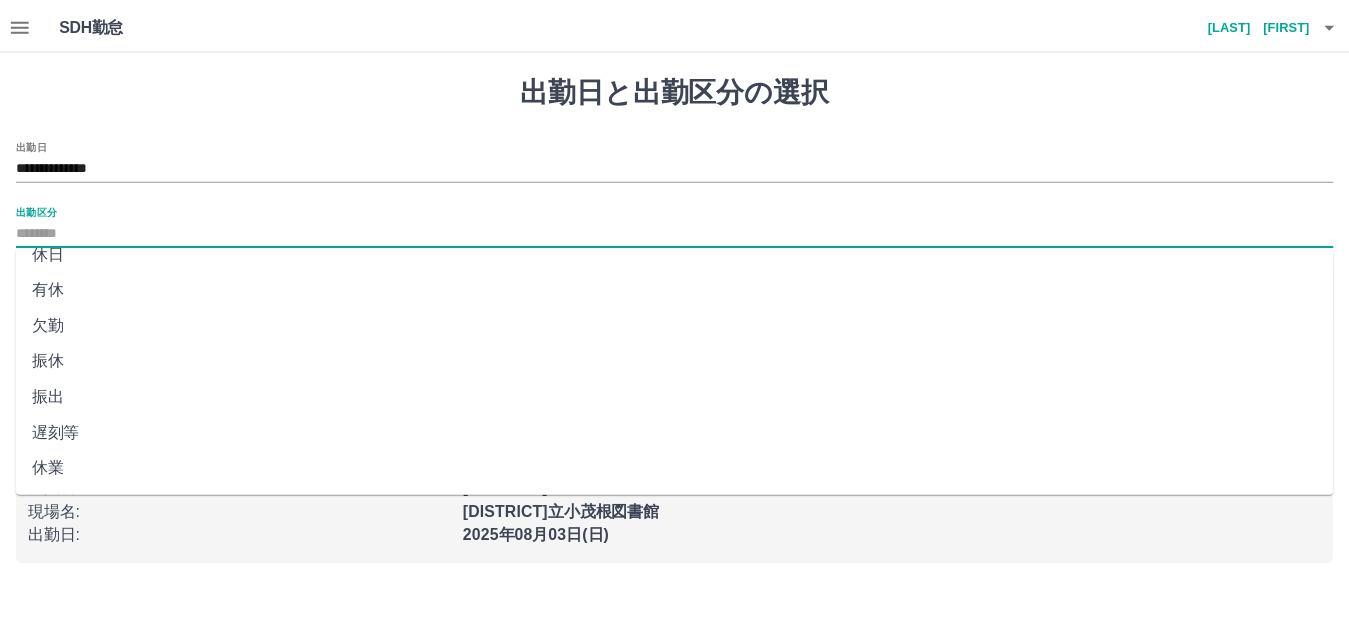 scroll, scrollTop: 0, scrollLeft: 0, axis: both 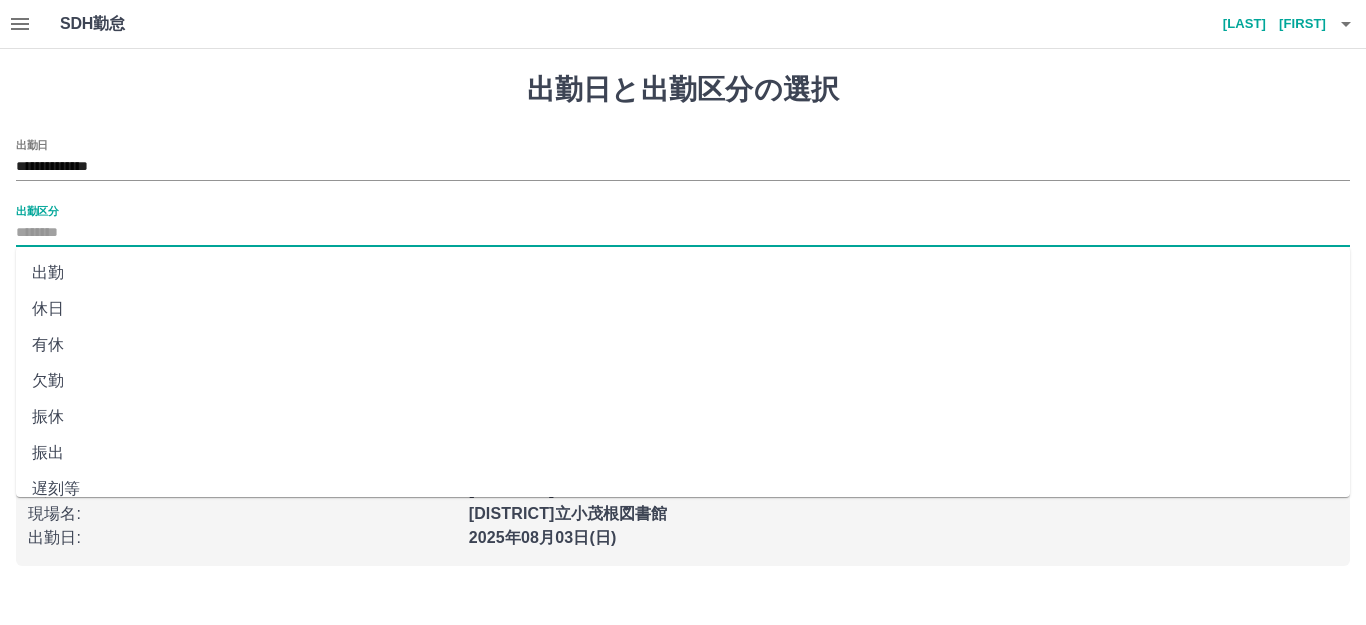 click on "有休" at bounding box center (683, 345) 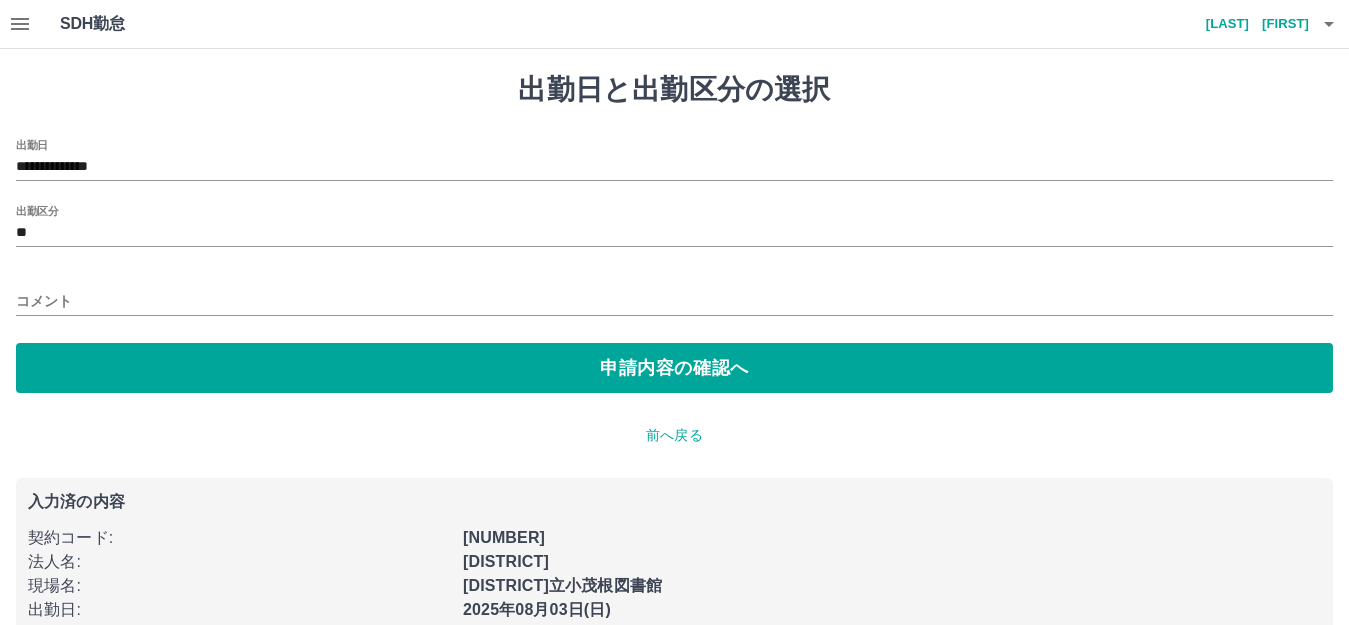 click on "コメント" at bounding box center (674, 295) 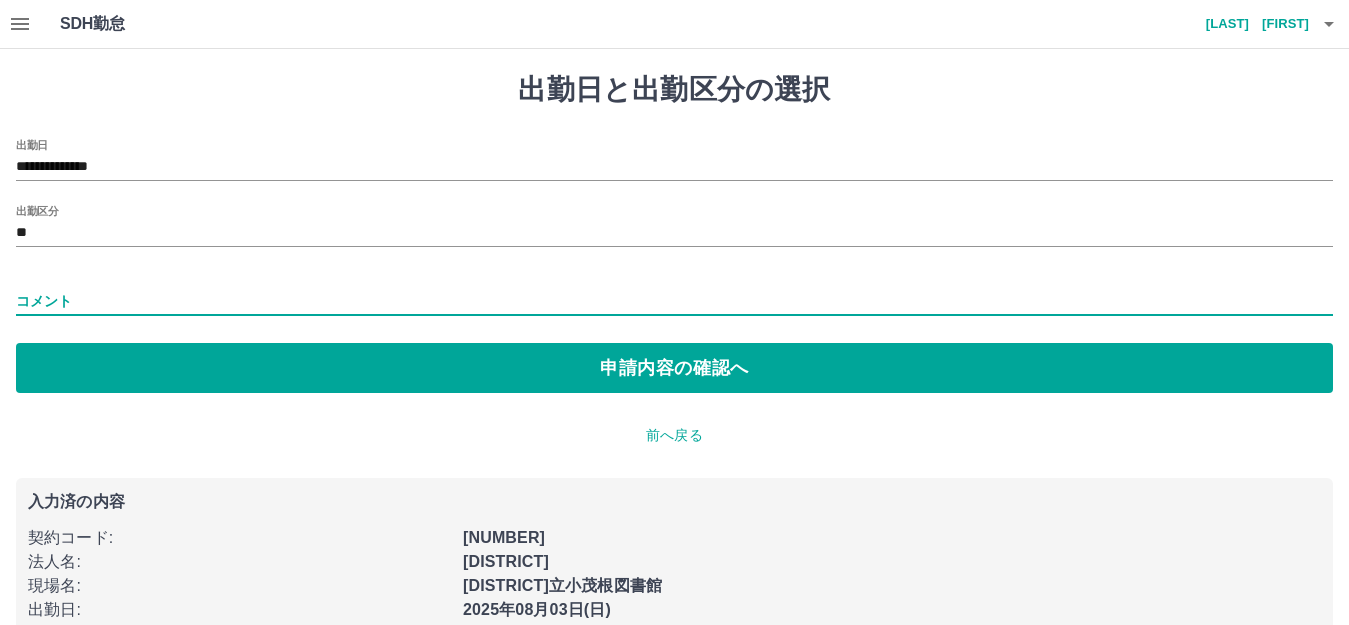 click on "コメント" at bounding box center [674, 301] 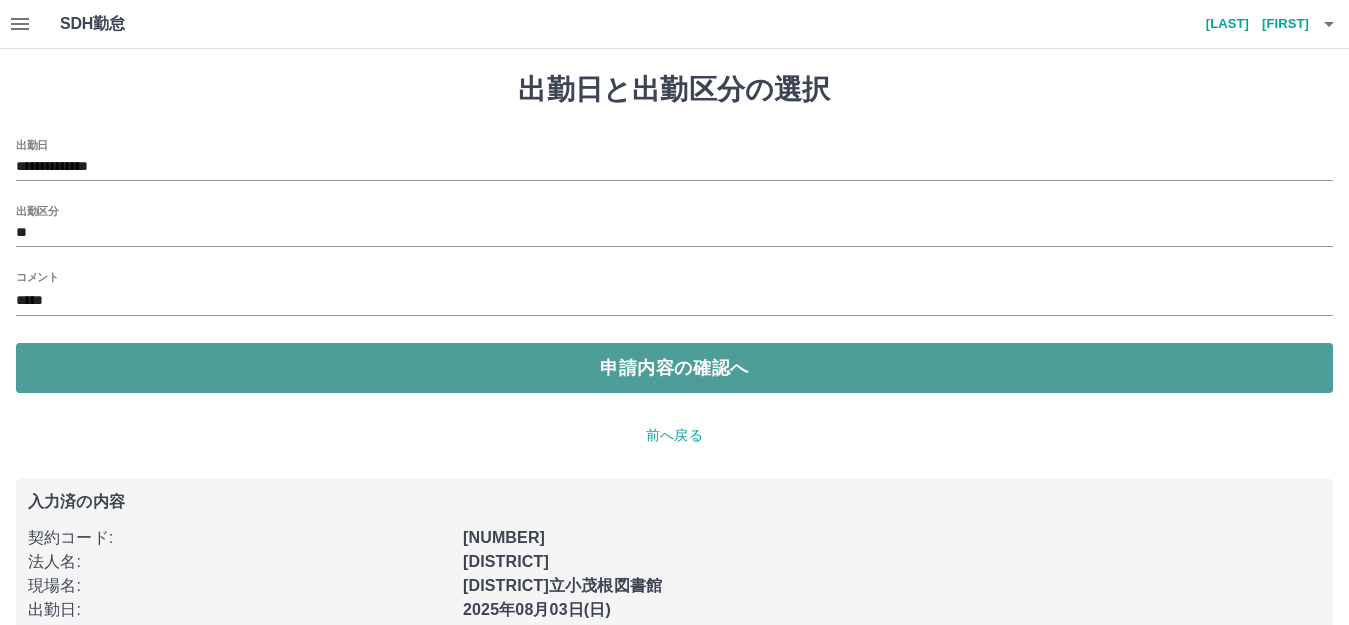 click on "申請内容の確認へ" at bounding box center [674, 368] 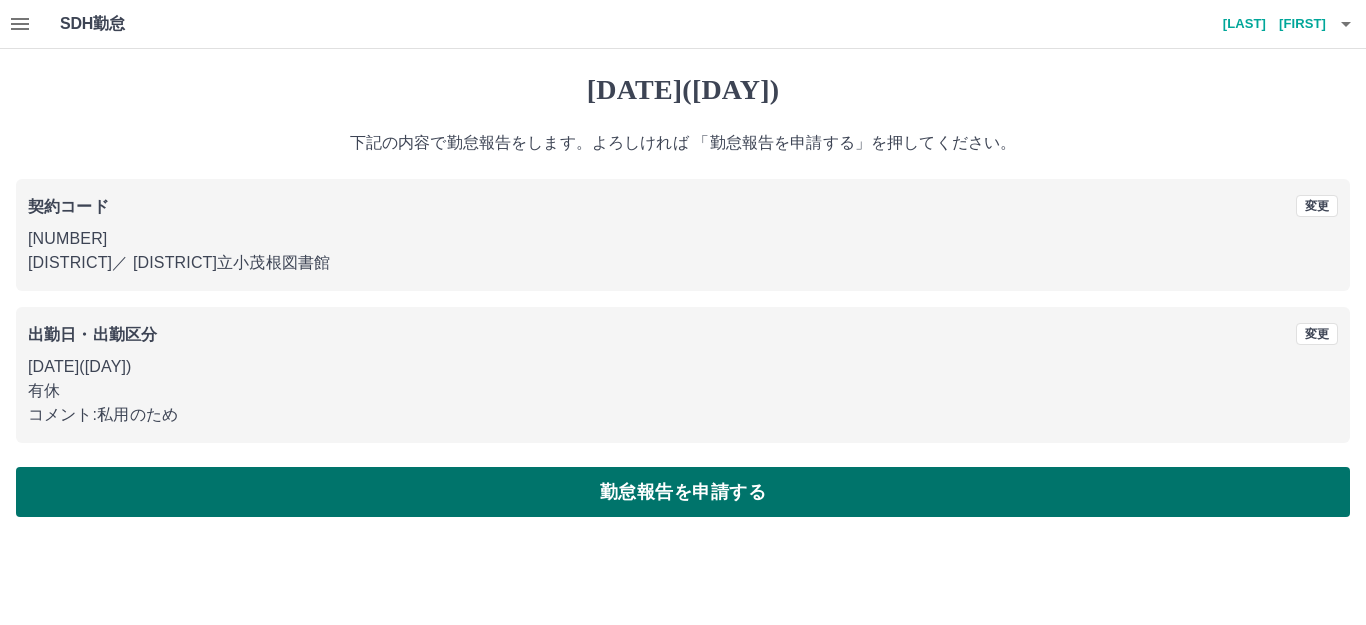 click on "勤怠報告を申請する" at bounding box center (683, 492) 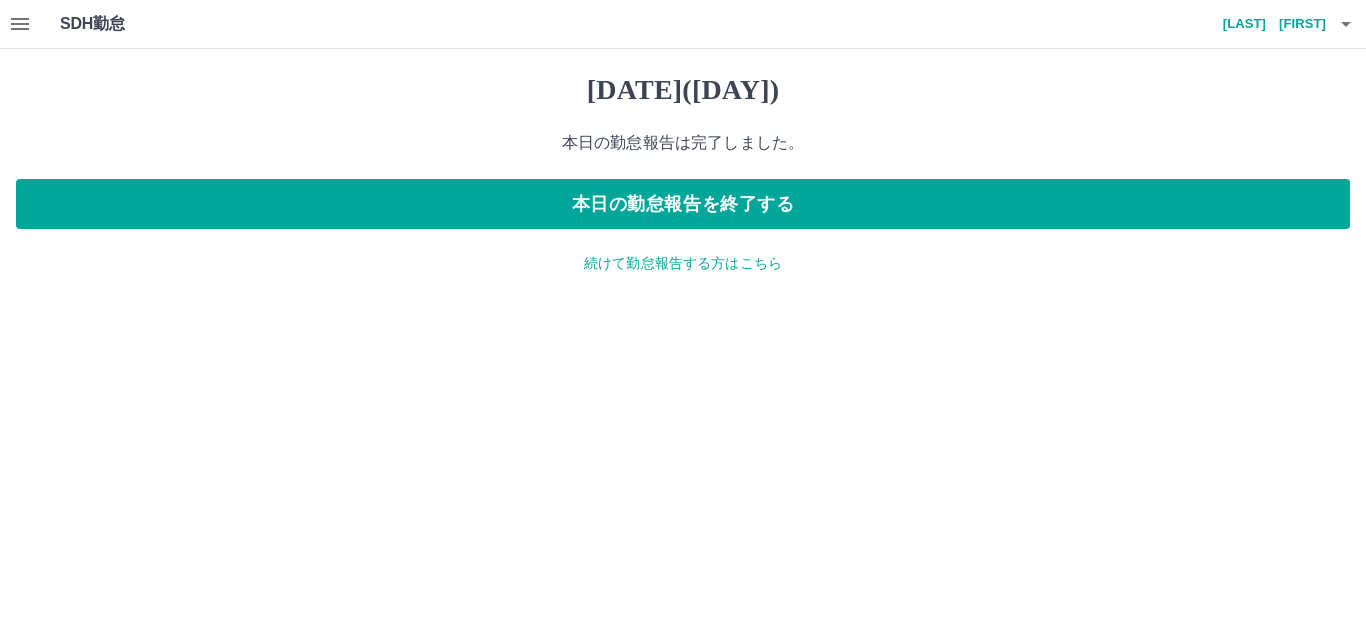 click on "続けて勤怠報告する方はこちら" at bounding box center [683, 263] 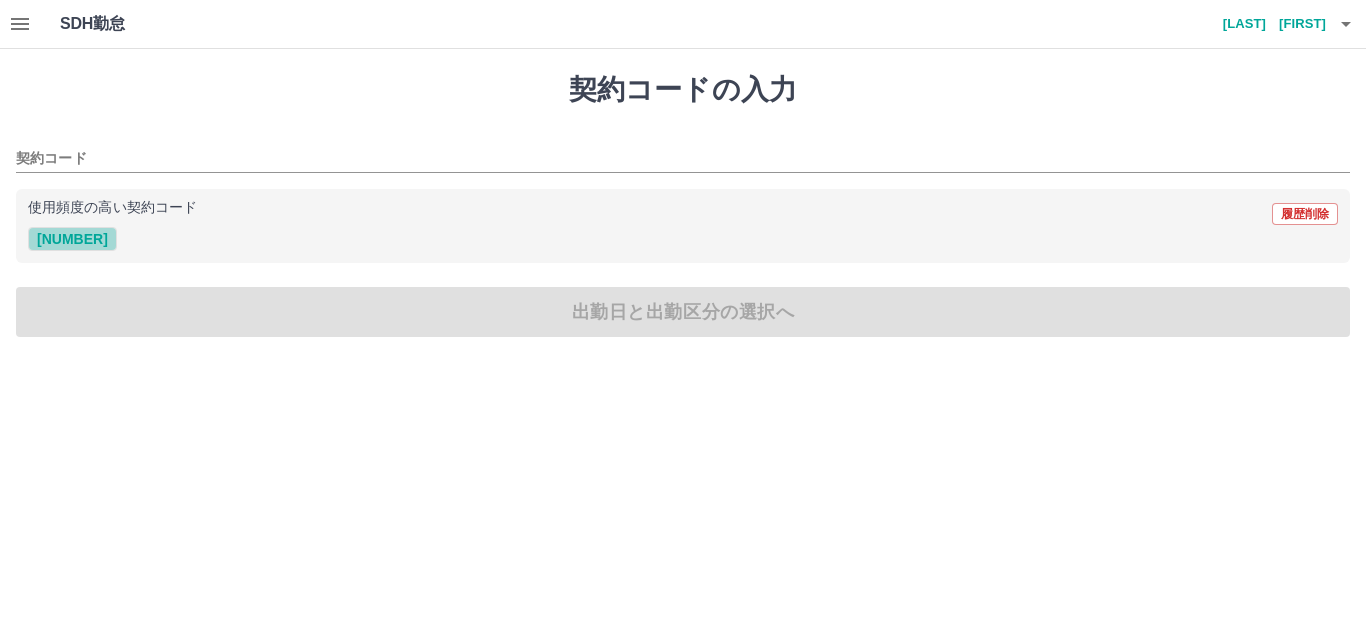 click on "42631003" at bounding box center [72, 239] 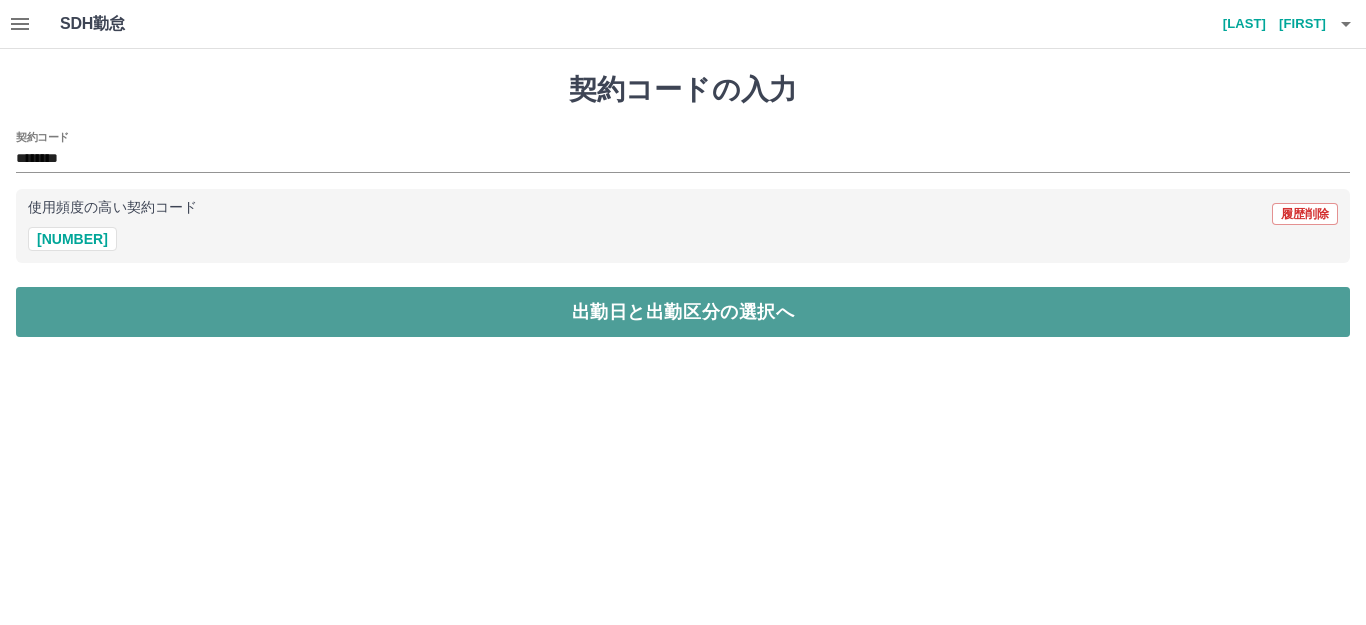 click on "出勤日と出勤区分の選択へ" at bounding box center (683, 312) 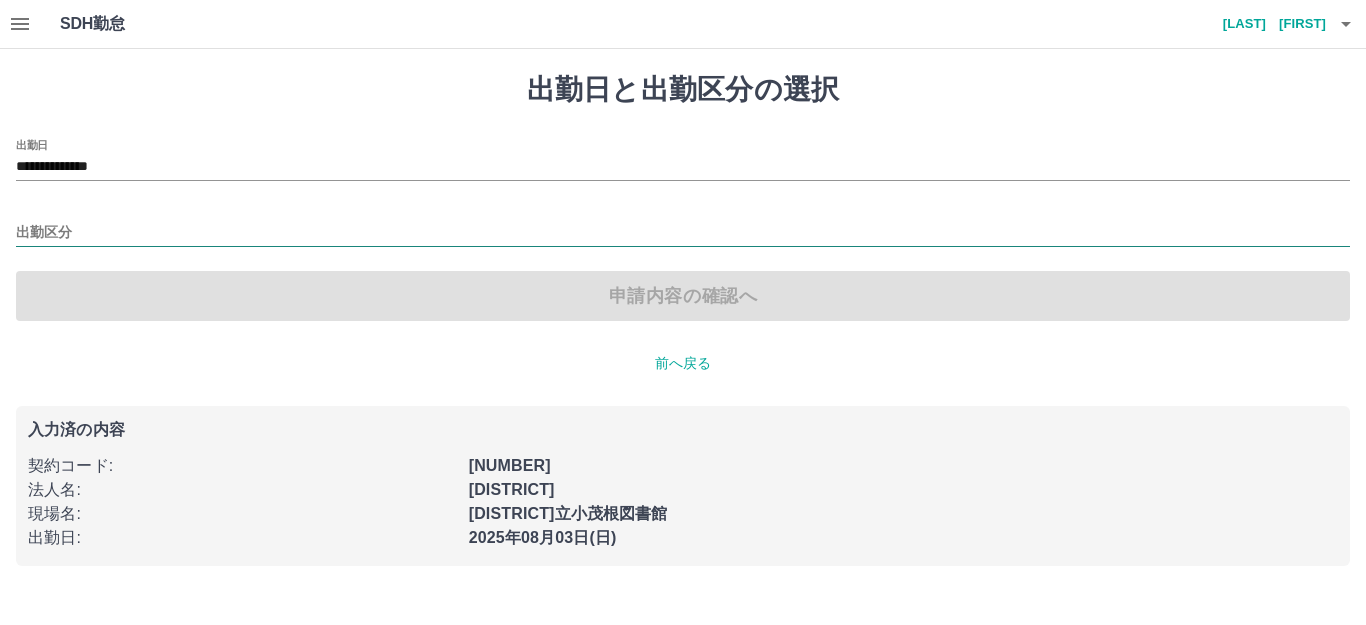click on "出勤区分" at bounding box center [683, 233] 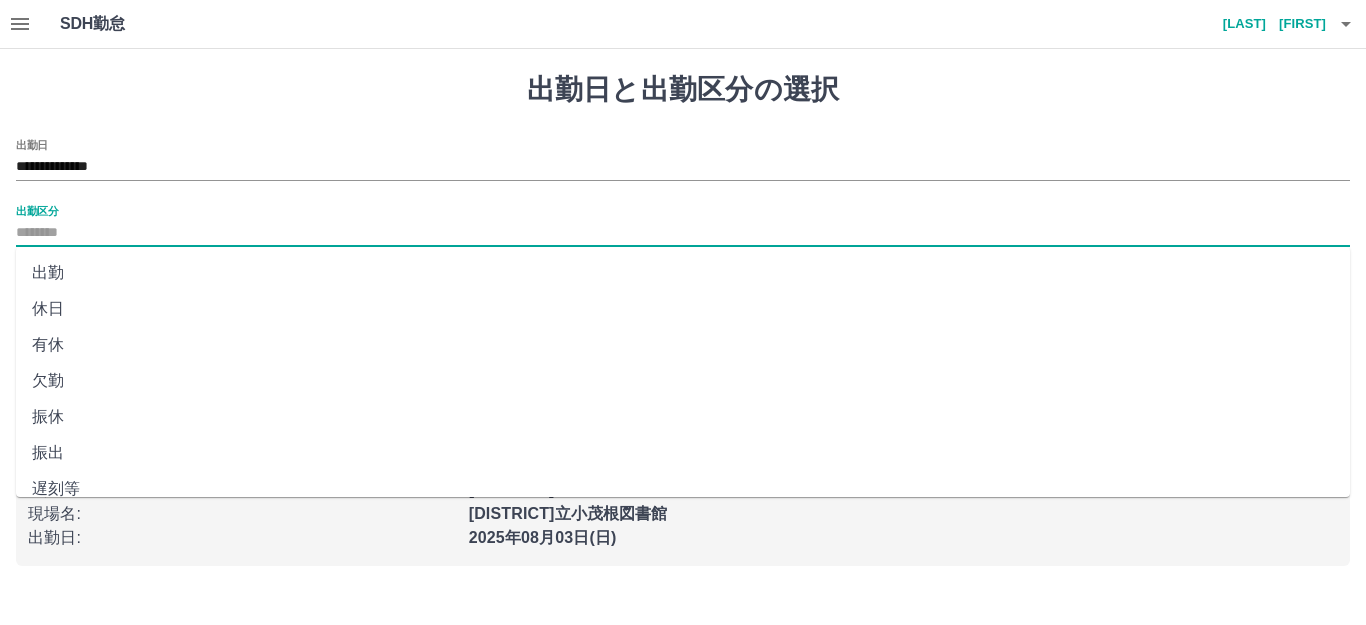 click on "出勤" at bounding box center (683, 273) 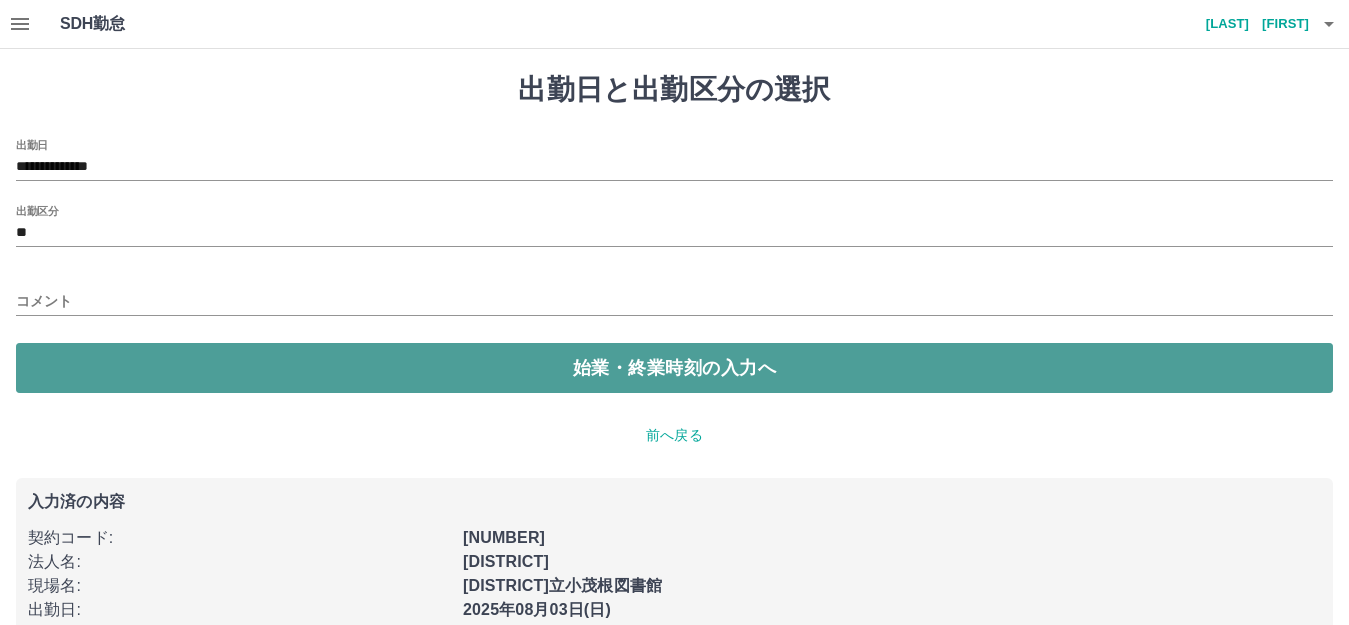 click on "始業・終業時刻の入力へ" at bounding box center (674, 368) 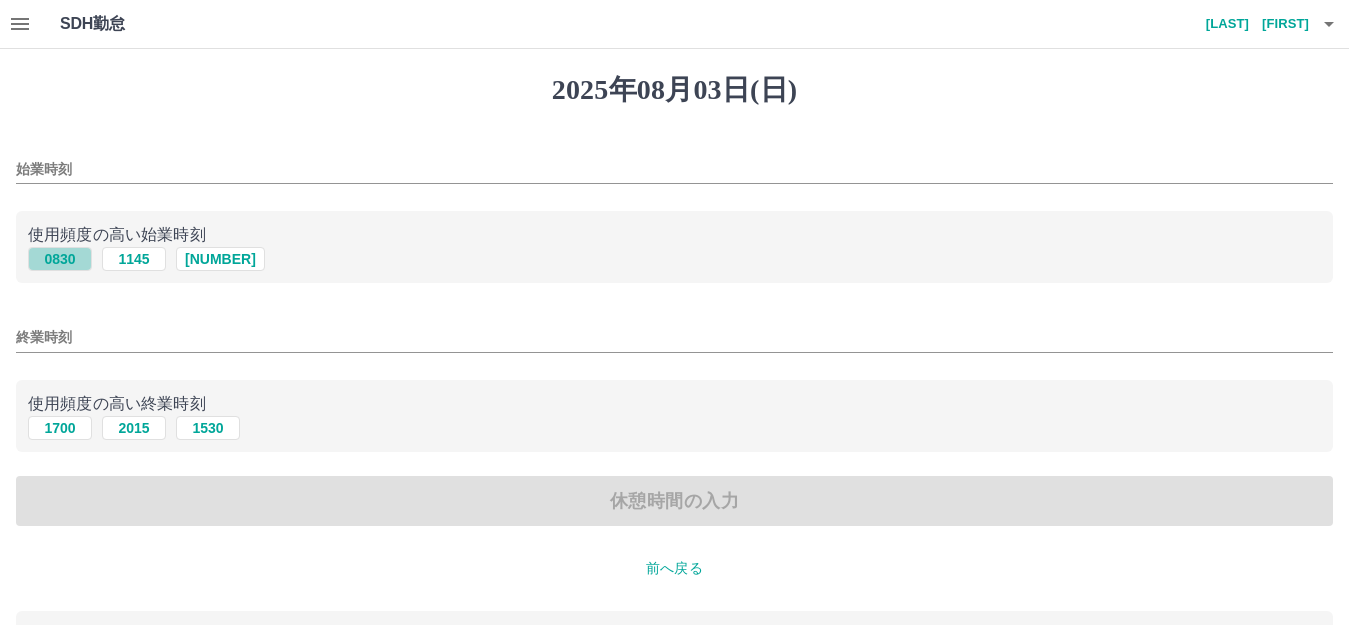 click on "0830" at bounding box center [60, 259] 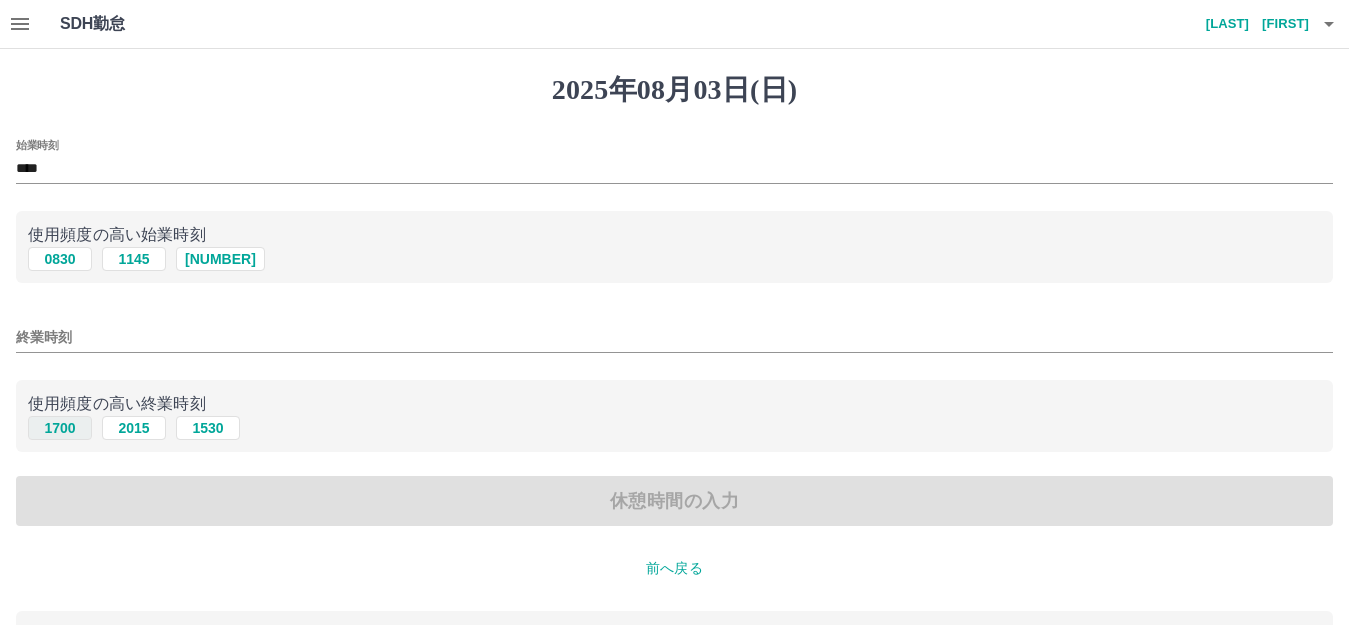 click on "1700" at bounding box center [60, 428] 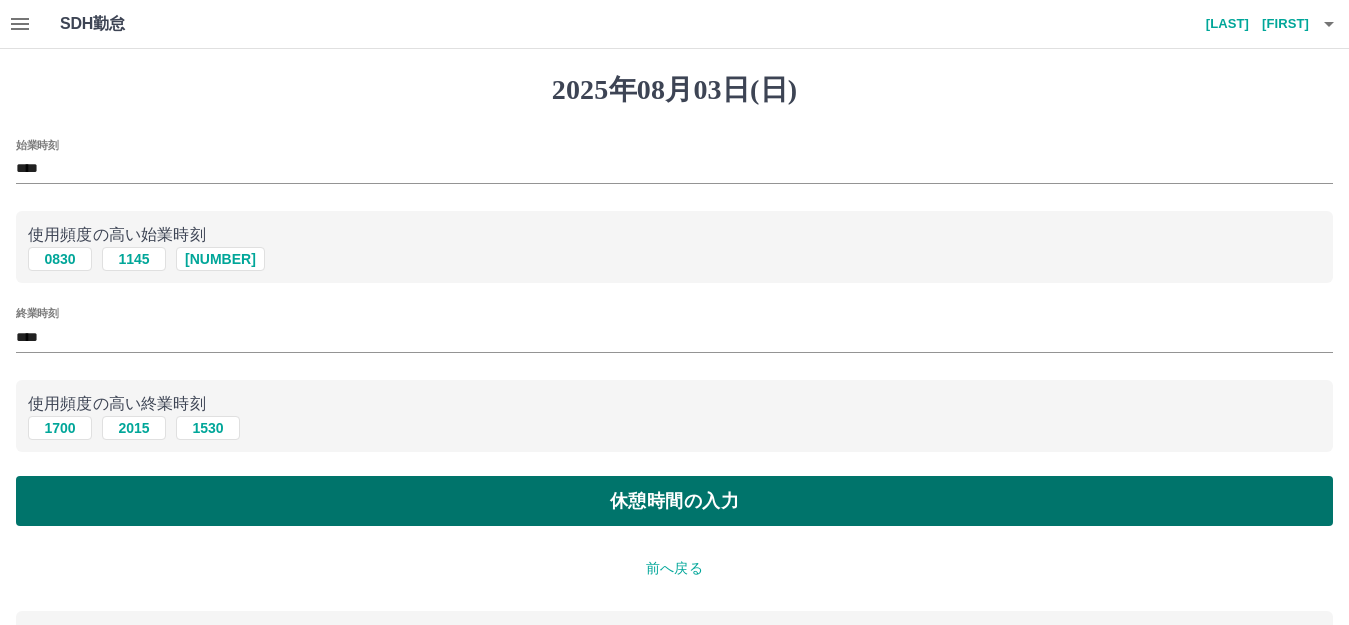click on "休憩時間の入力" at bounding box center (674, 501) 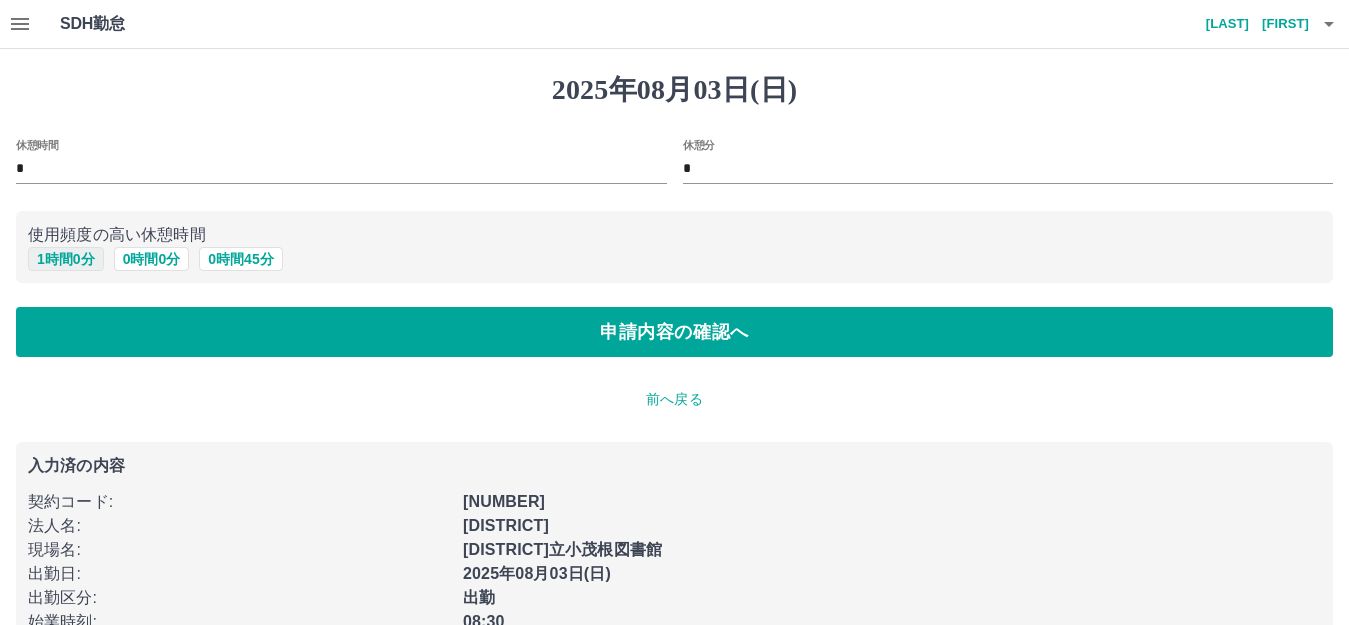 click on "1 時間 0 分" at bounding box center (66, 259) 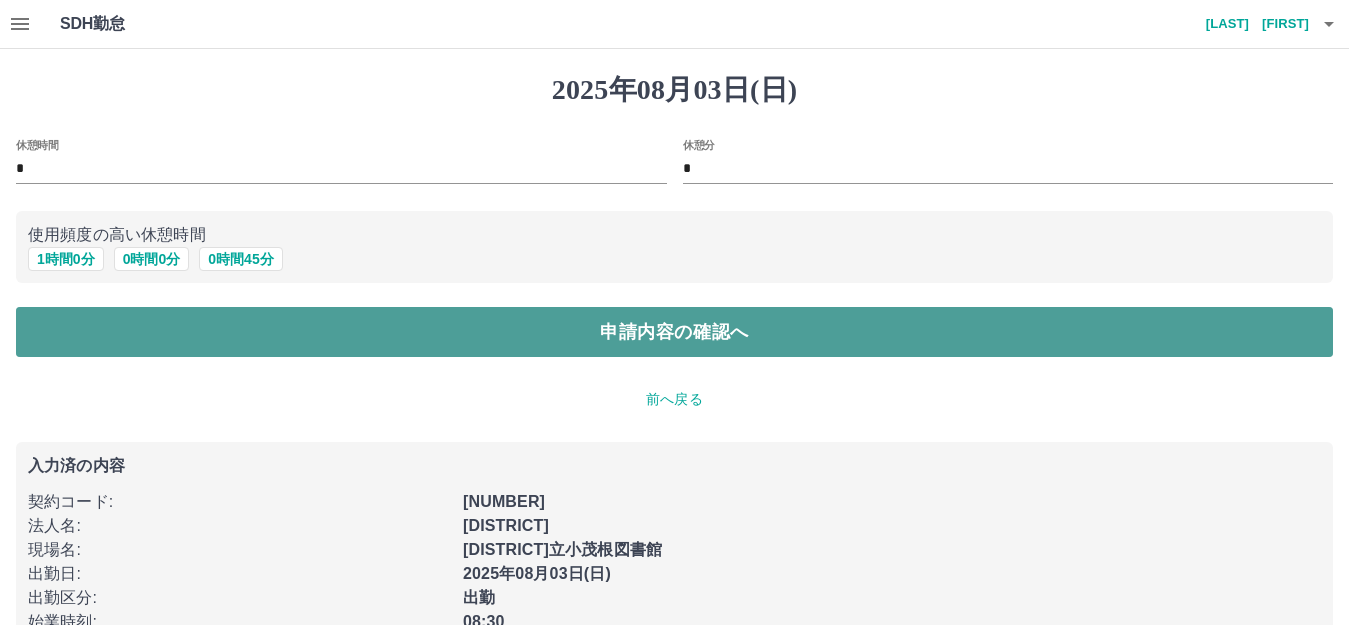 click on "申請内容の確認へ" at bounding box center [674, 332] 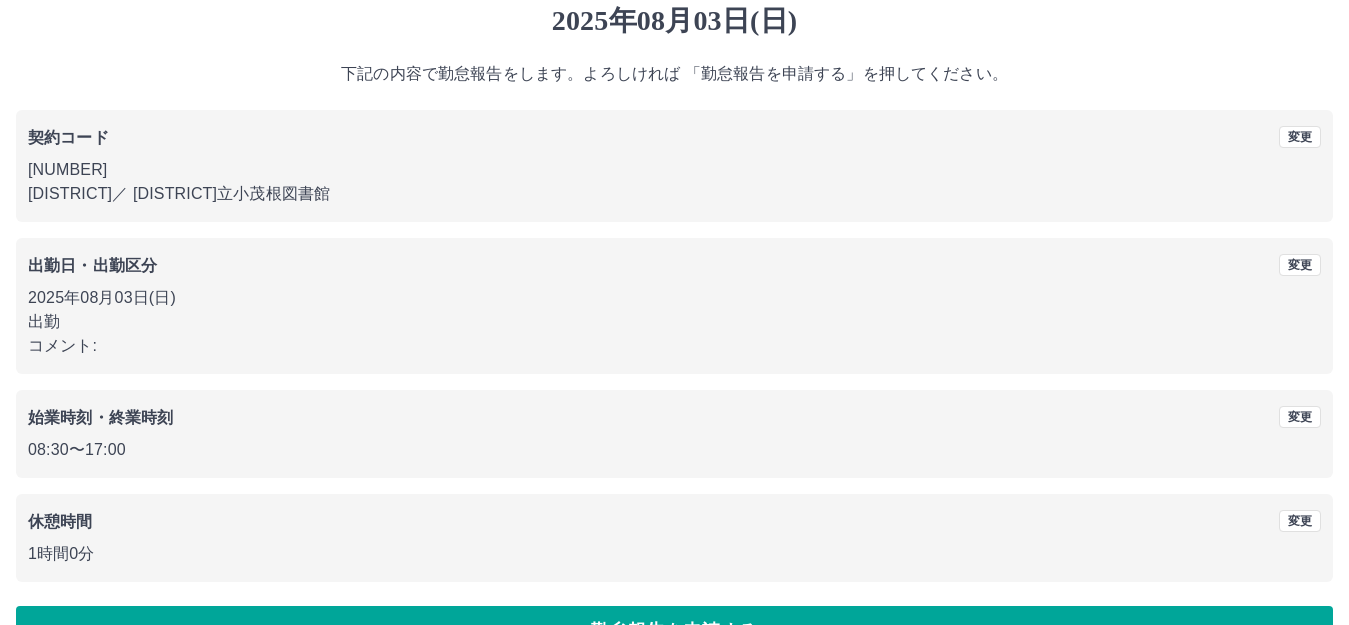 scroll, scrollTop: 124, scrollLeft: 0, axis: vertical 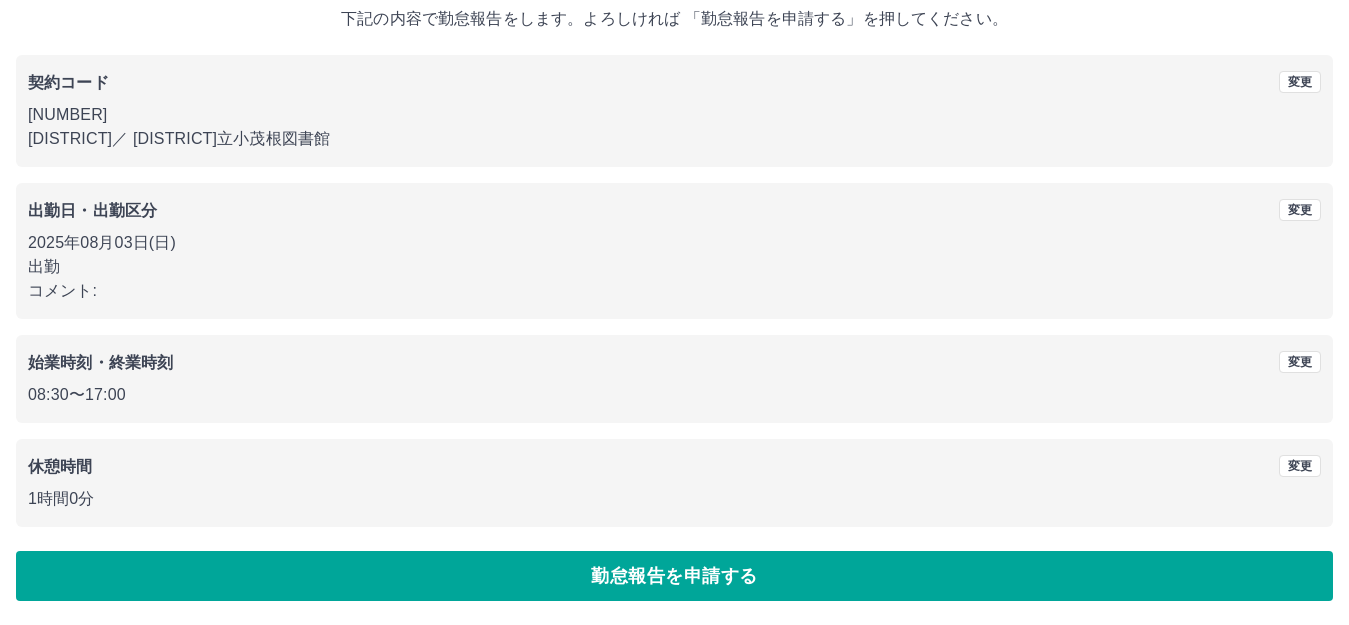 click on "勤怠報告を申請する" at bounding box center [674, 576] 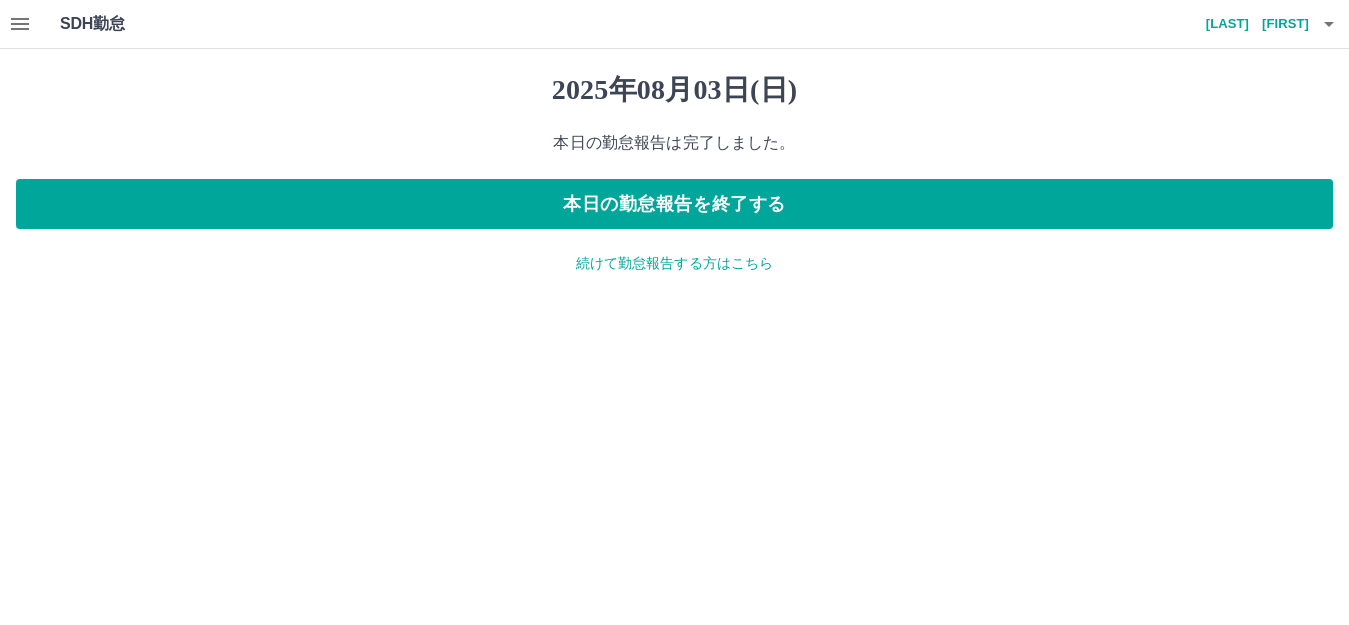 scroll, scrollTop: 0, scrollLeft: 0, axis: both 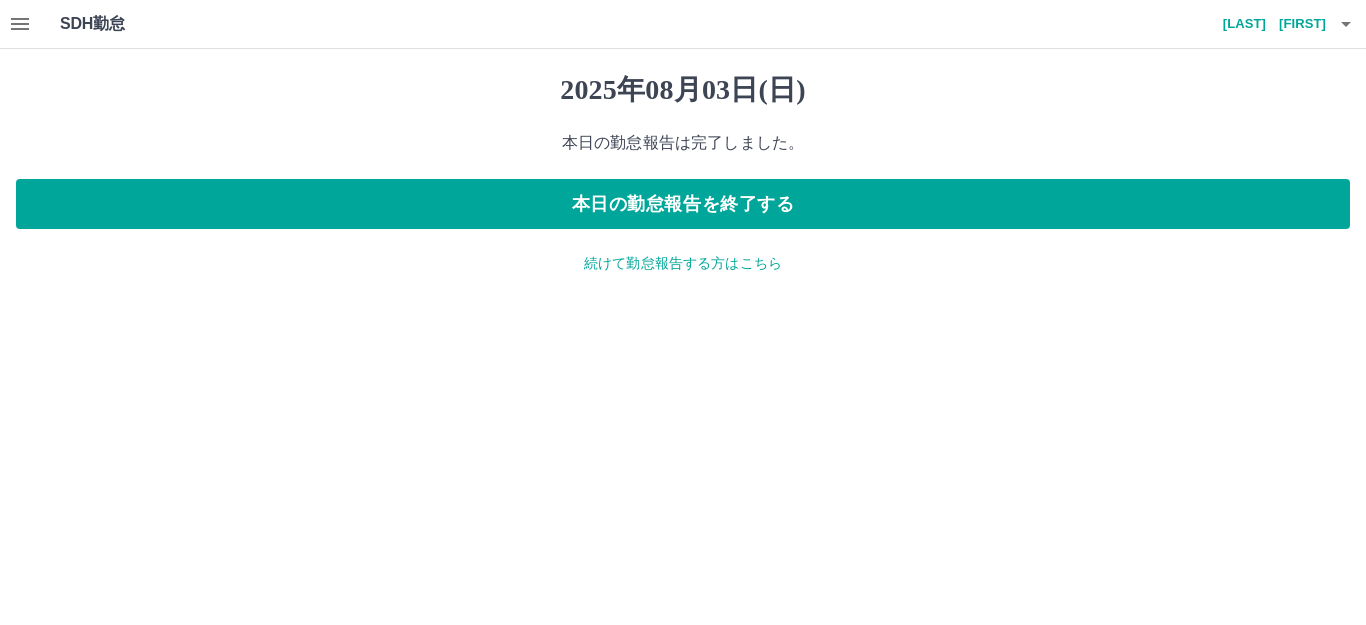 click 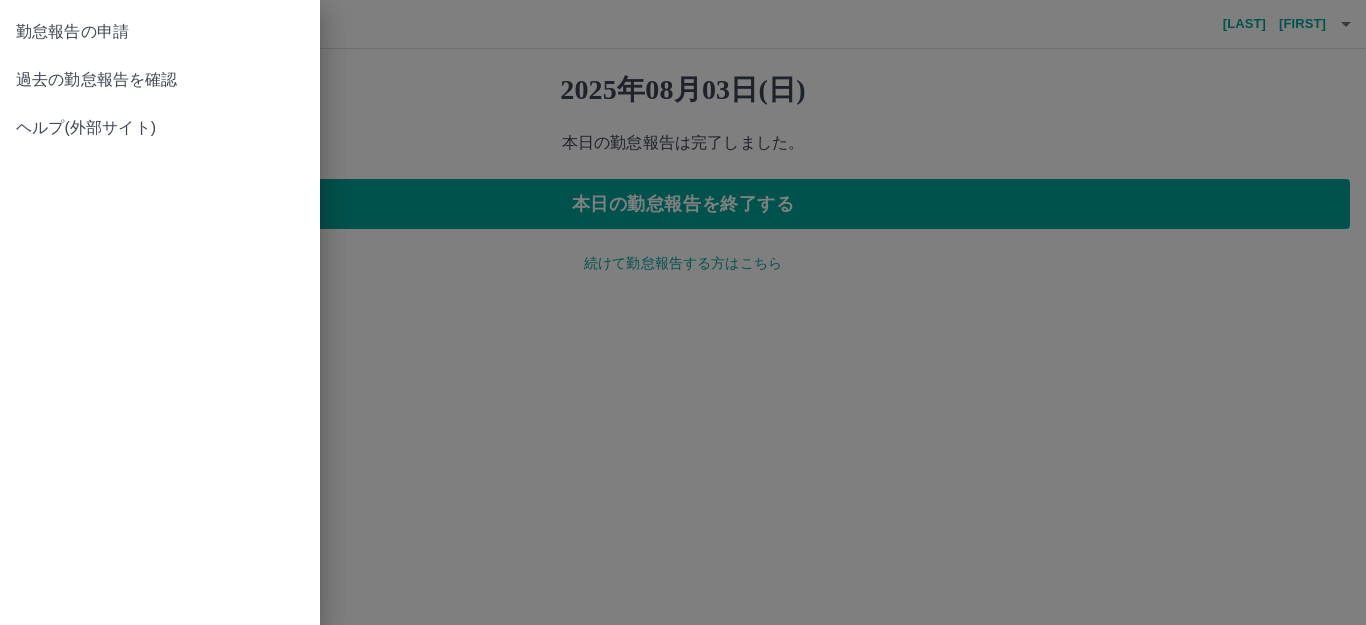 click on "過去の勤怠報告を確認" at bounding box center [160, 80] 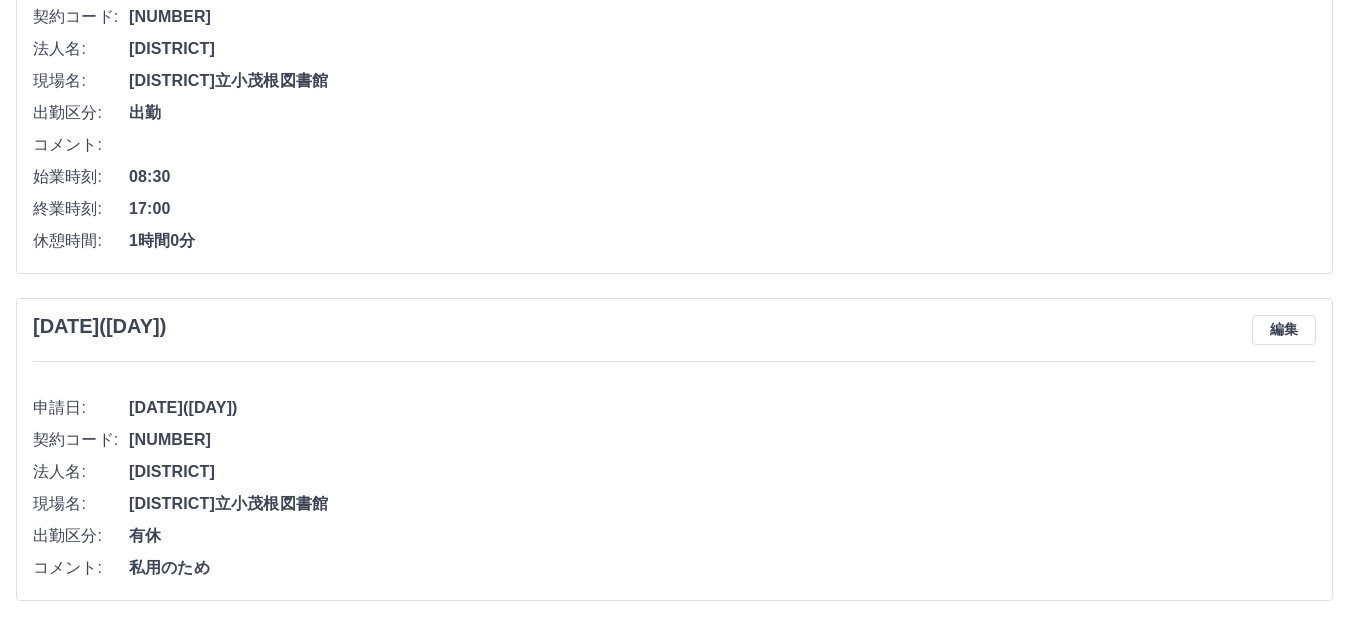 scroll, scrollTop: 0, scrollLeft: 0, axis: both 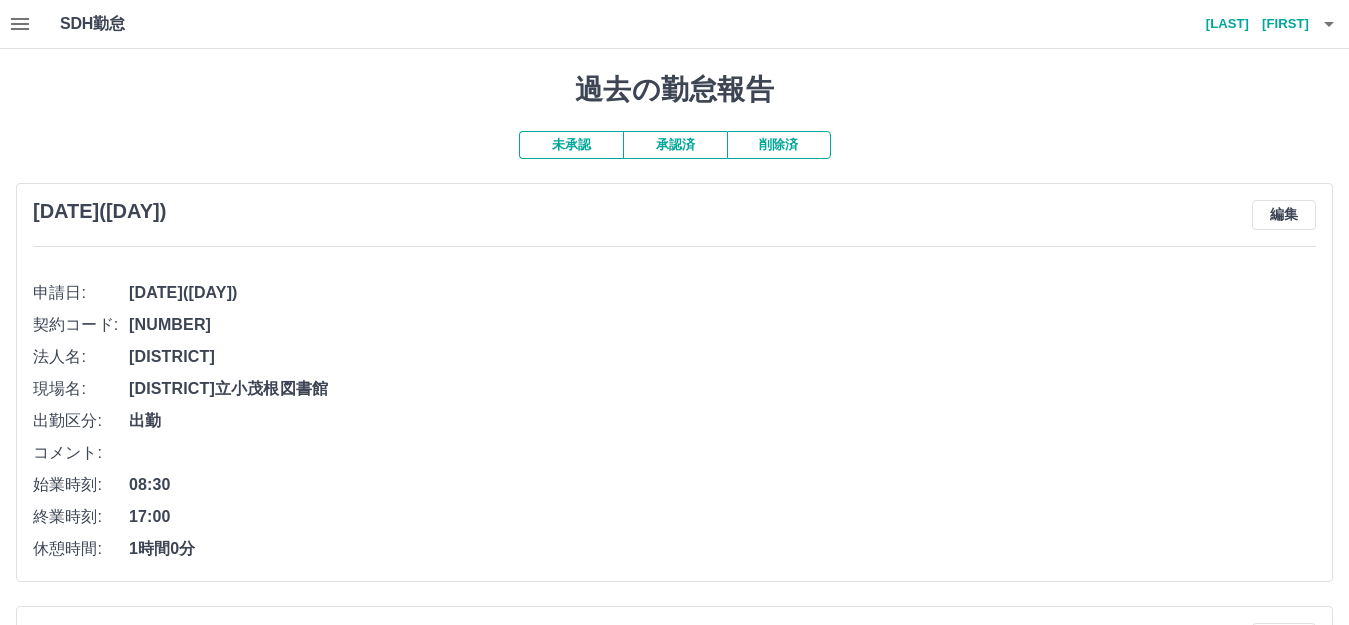 click on "未承認" at bounding box center (571, 145) 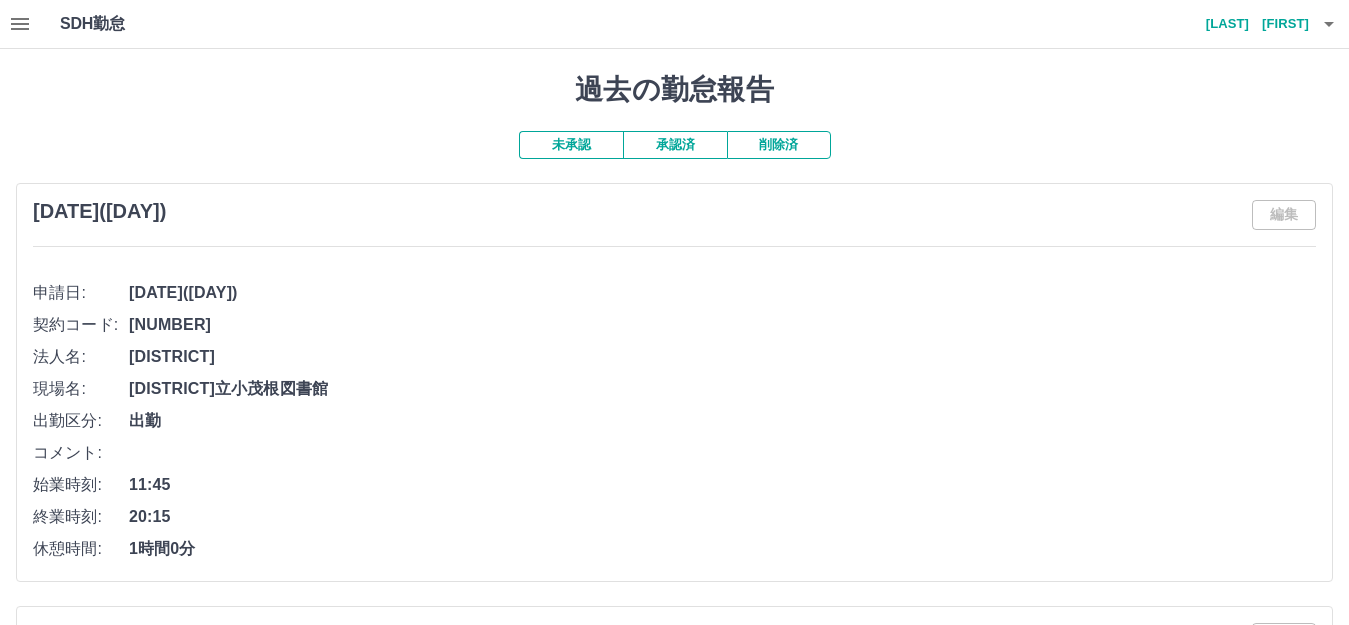 click on "未承認" at bounding box center (571, 145) 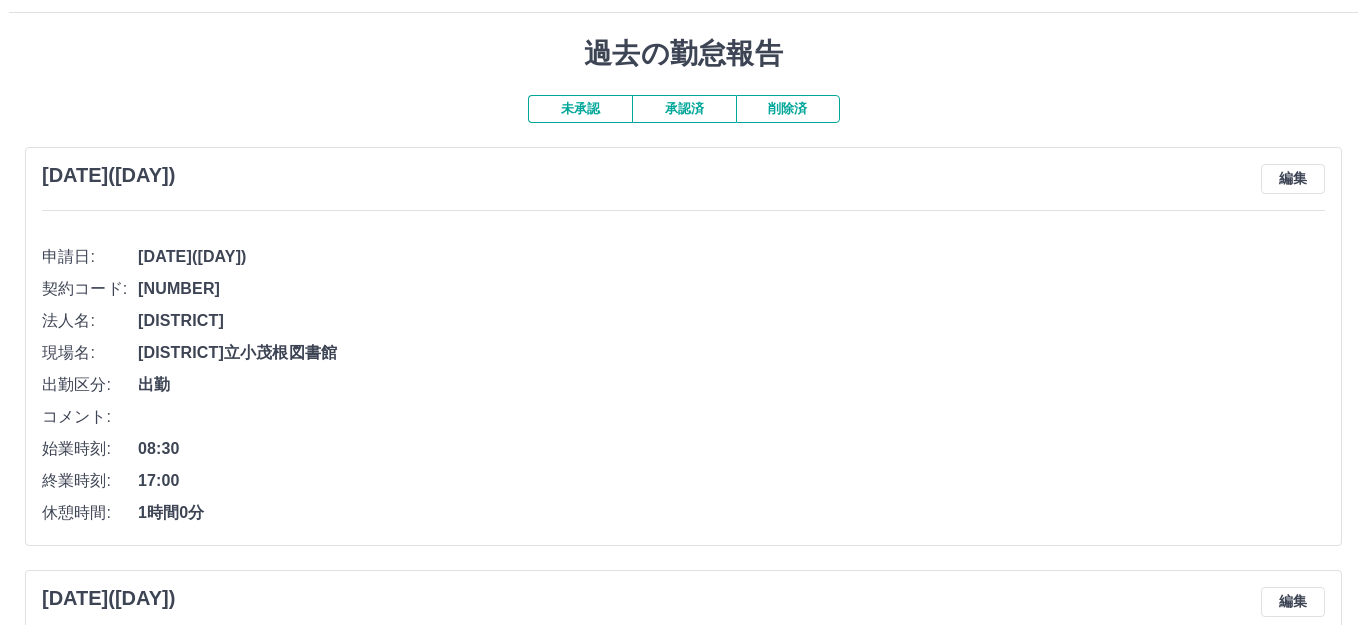 scroll, scrollTop: 0, scrollLeft: 0, axis: both 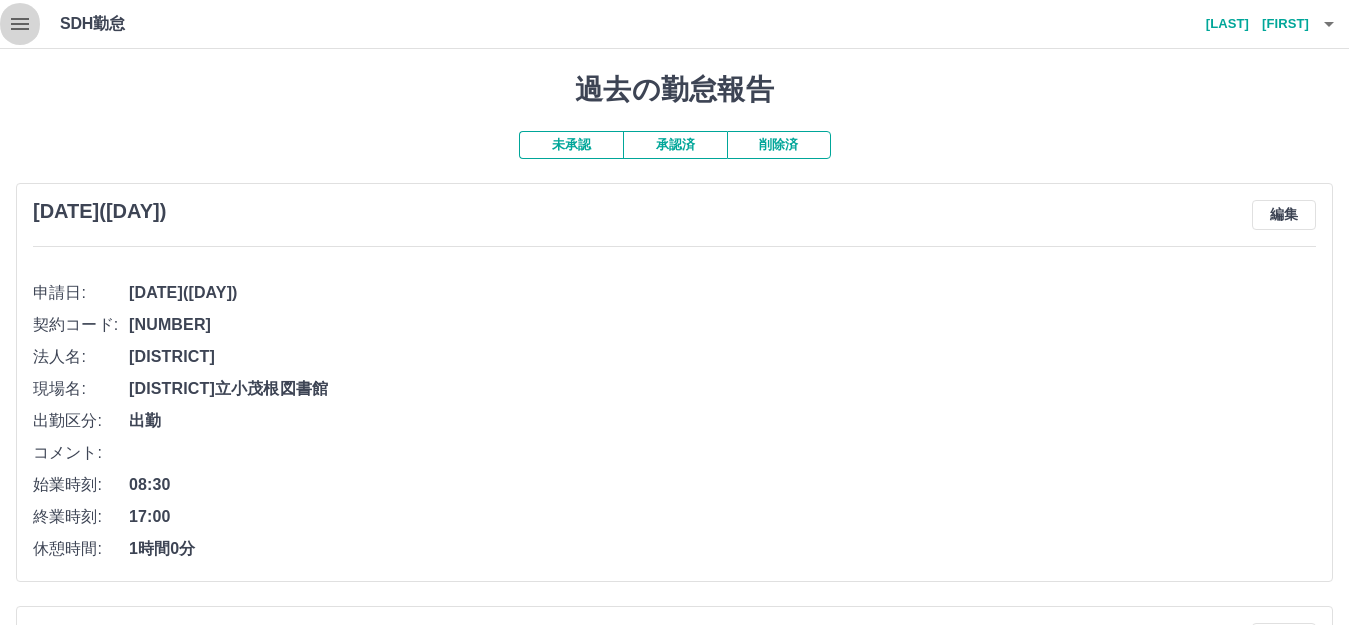 click 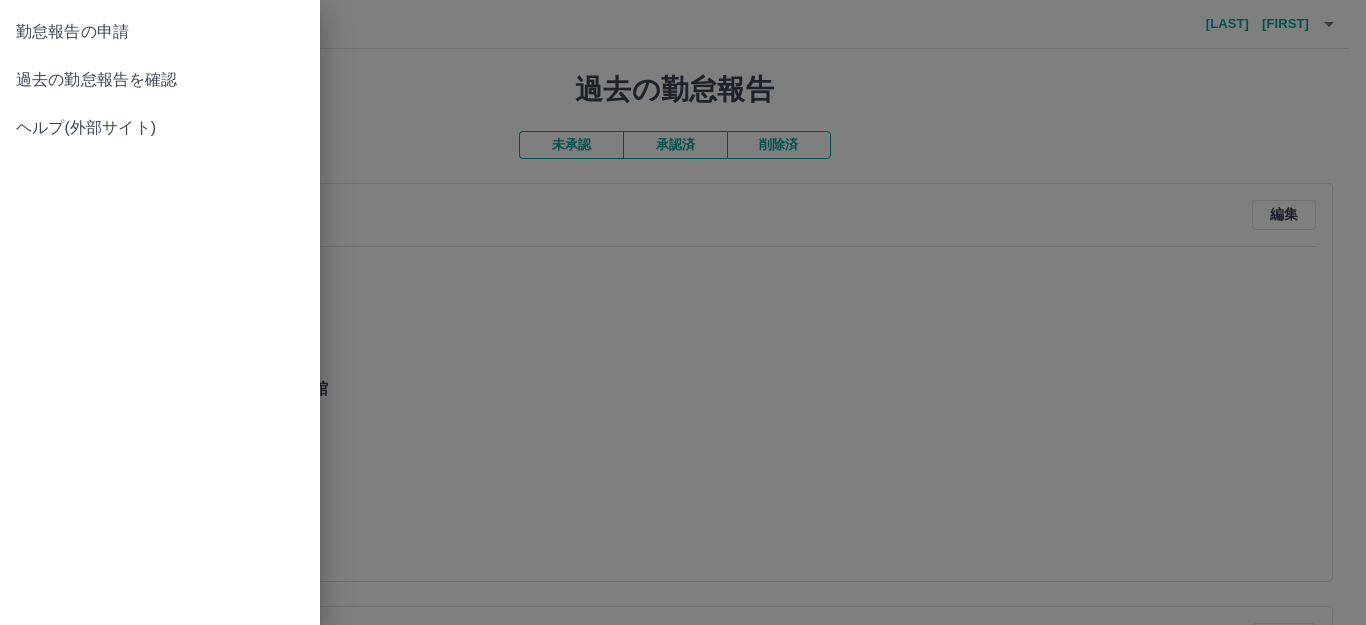 click at bounding box center [683, 312] 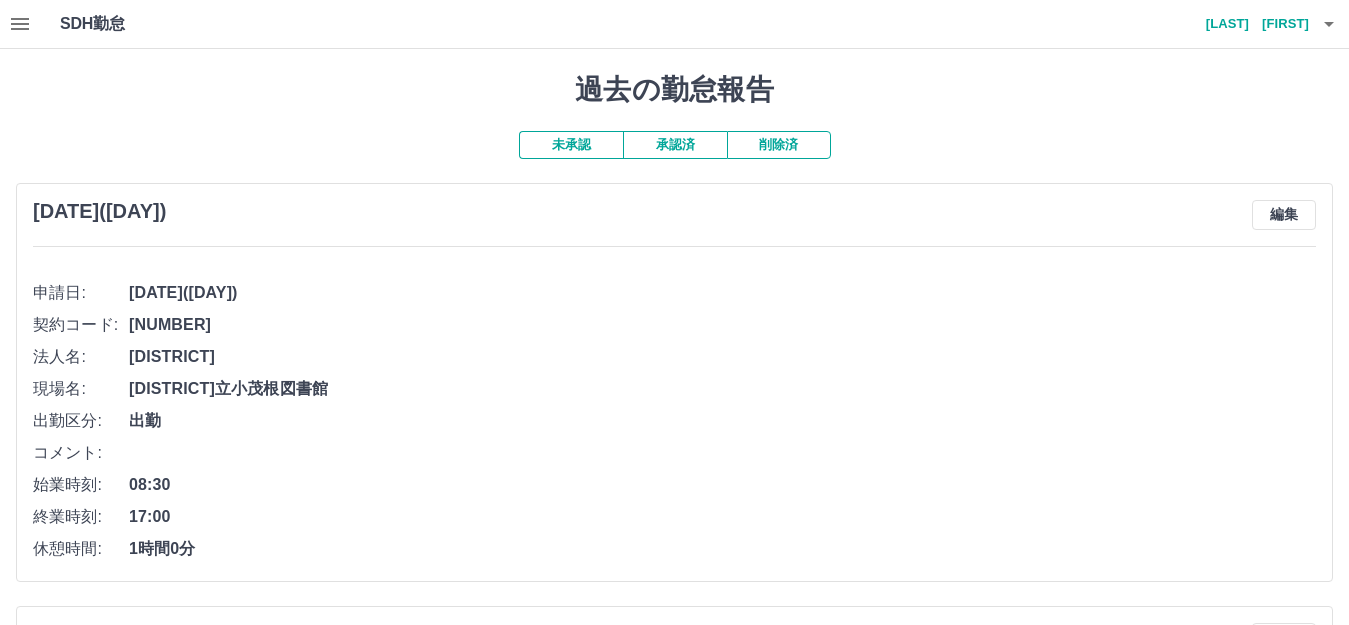 click 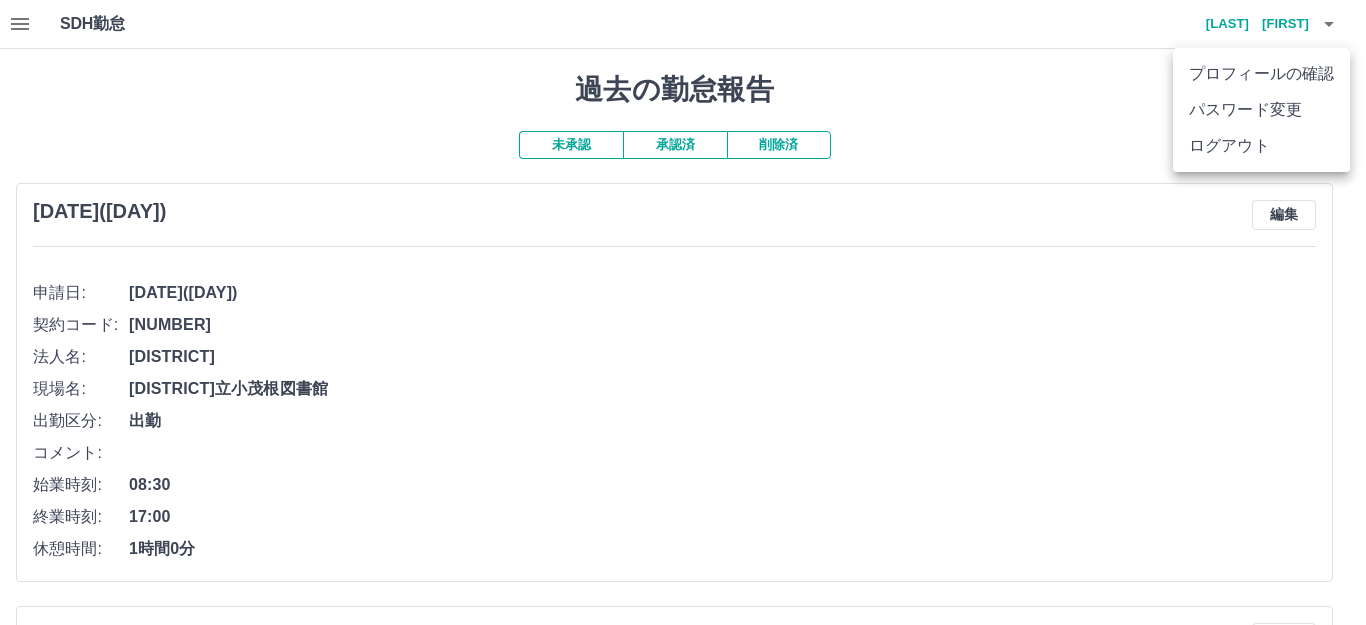 click on "ログアウト" at bounding box center (1261, 146) 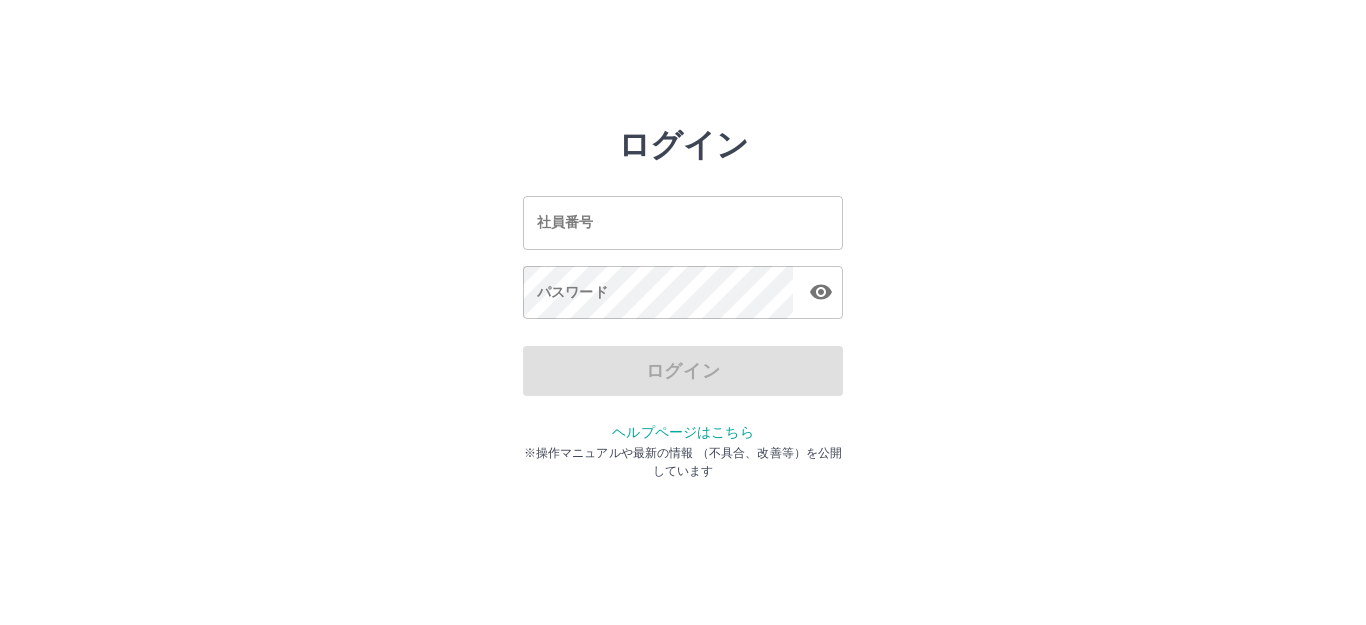 scroll, scrollTop: 0, scrollLeft: 0, axis: both 